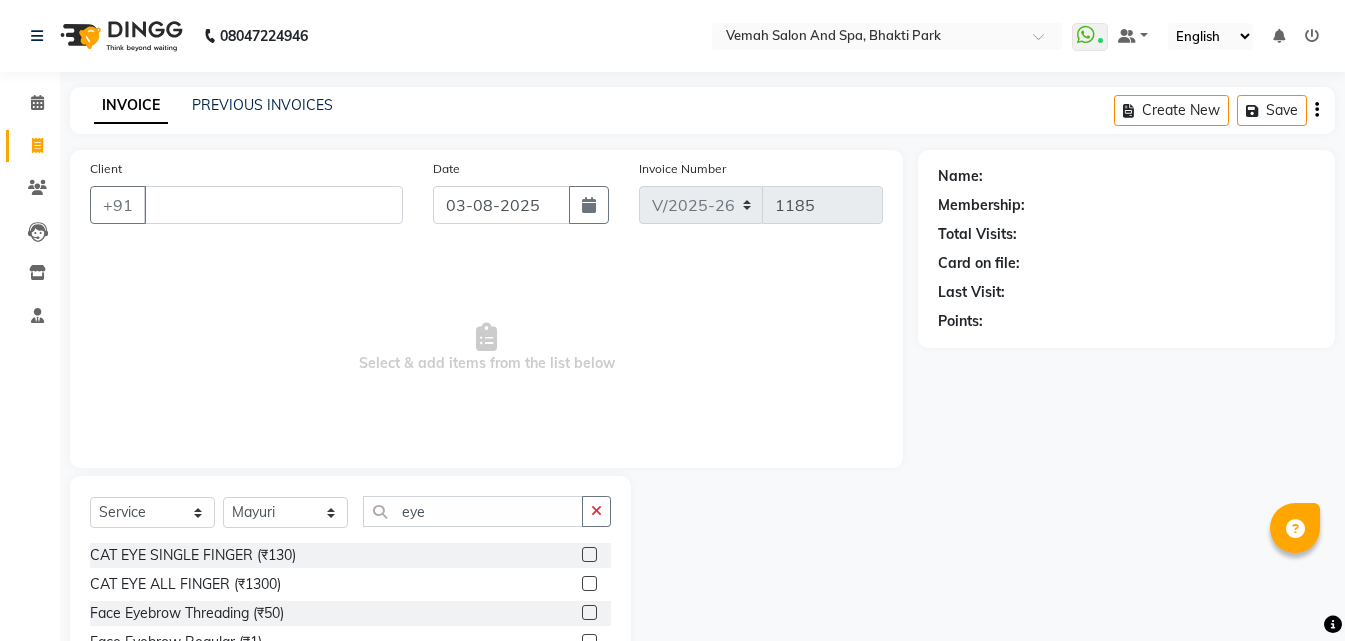 select on "7315" 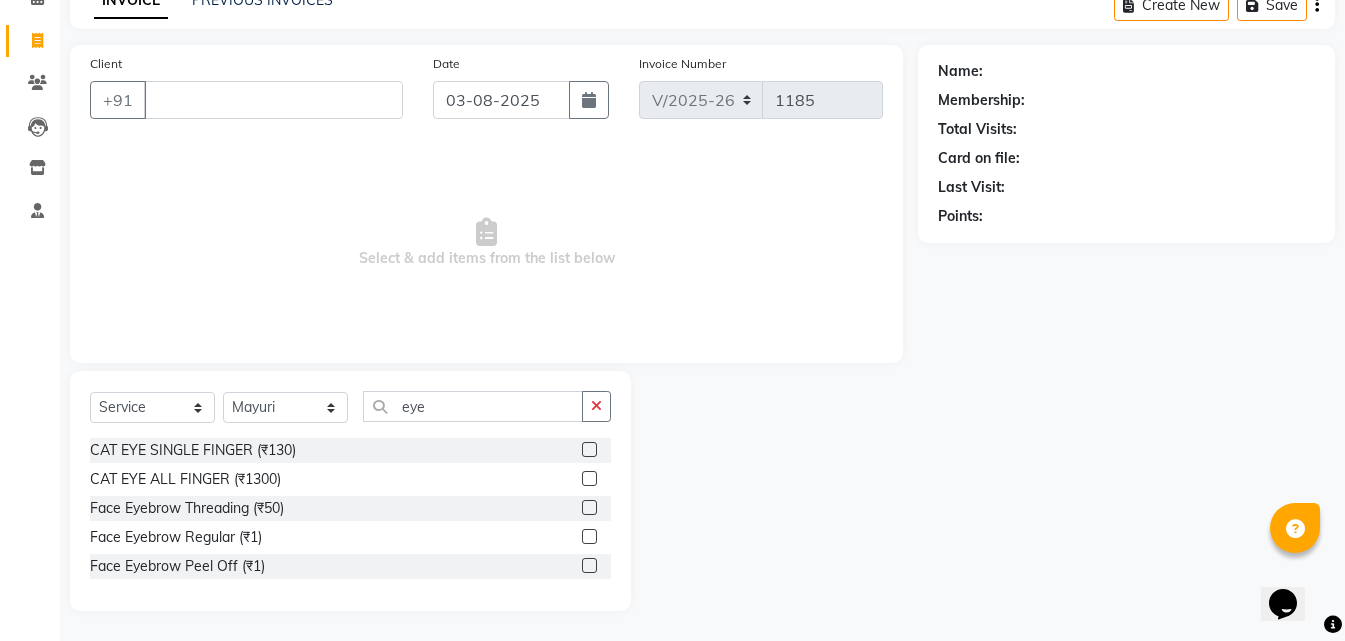 scroll, scrollTop: 0, scrollLeft: 0, axis: both 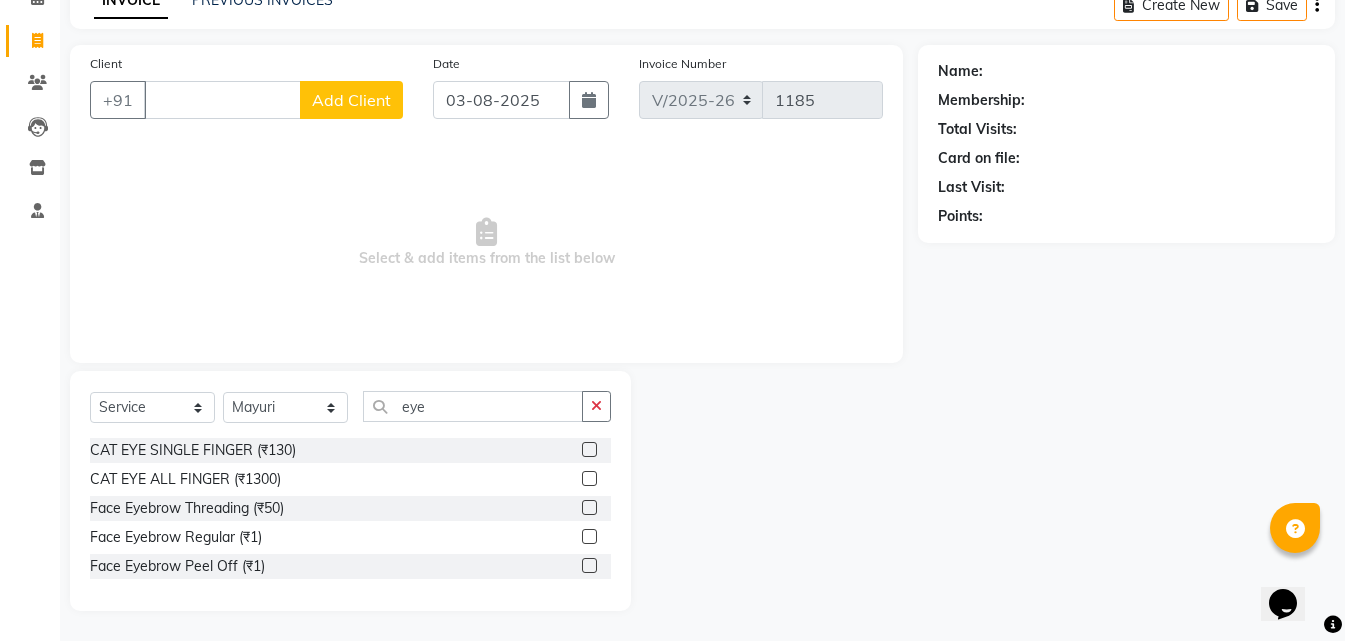 click on "Client" at bounding box center (222, 100) 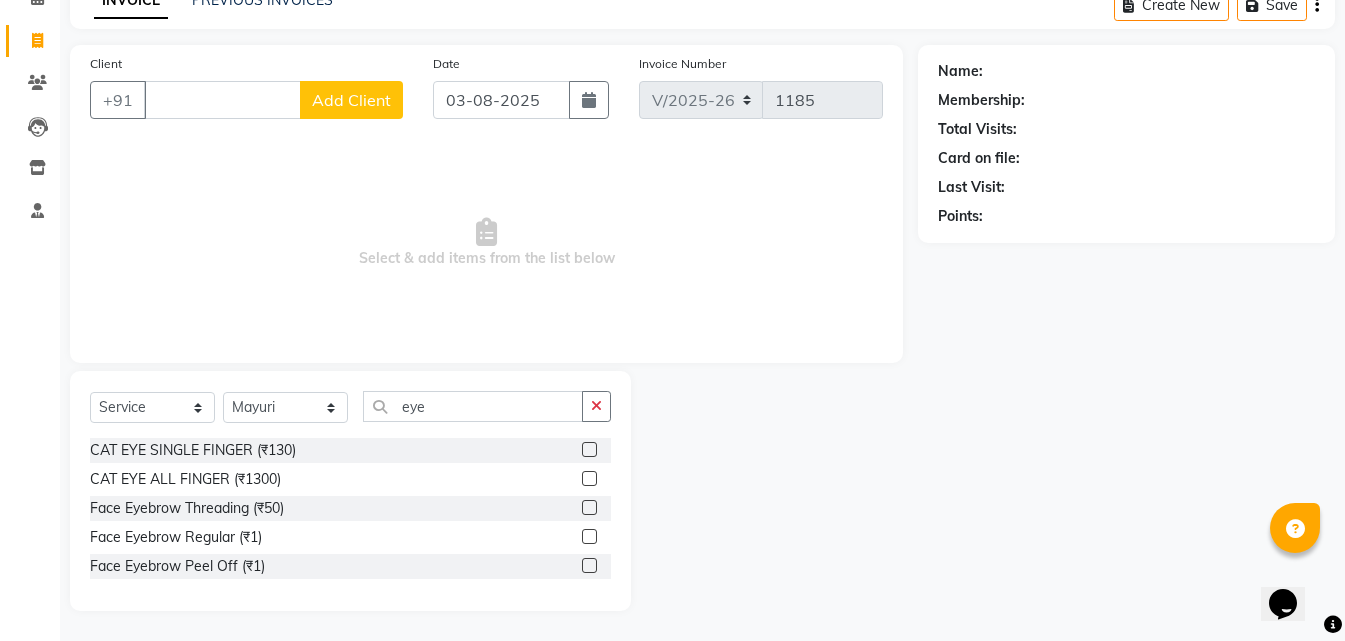 drag, startPoint x: 1020, startPoint y: 427, endPoint x: 595, endPoint y: 362, distance: 429.94186 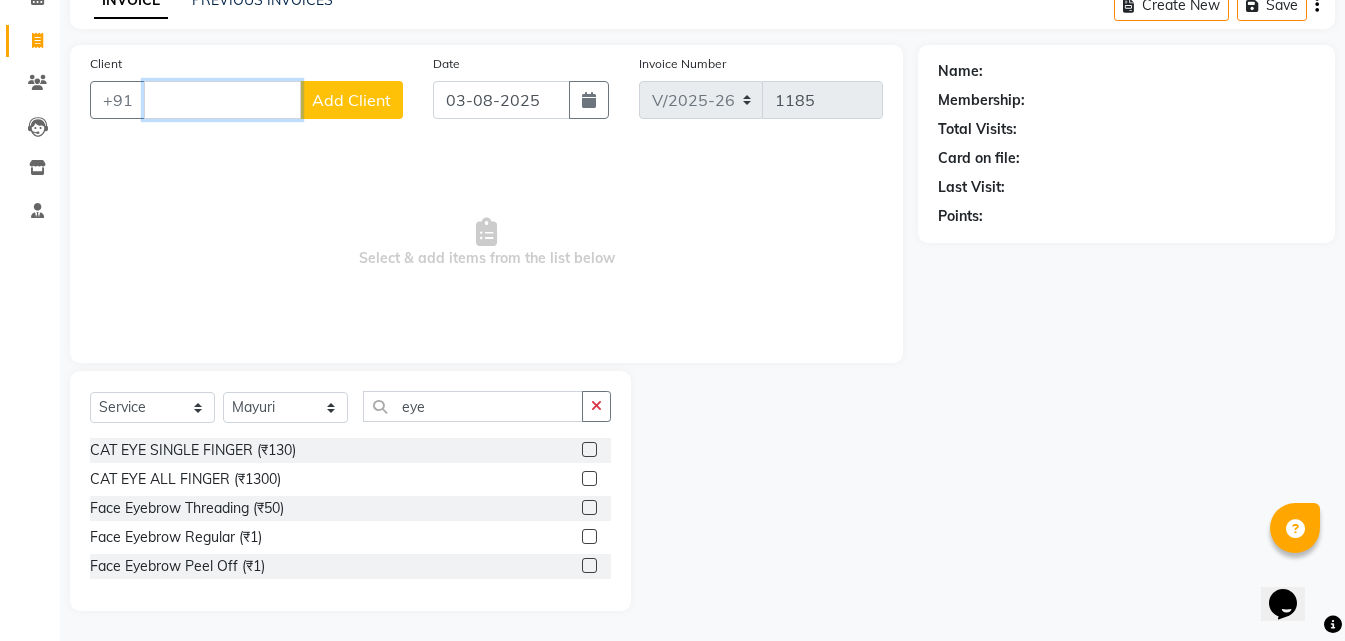 click on "Client" at bounding box center [222, 100] 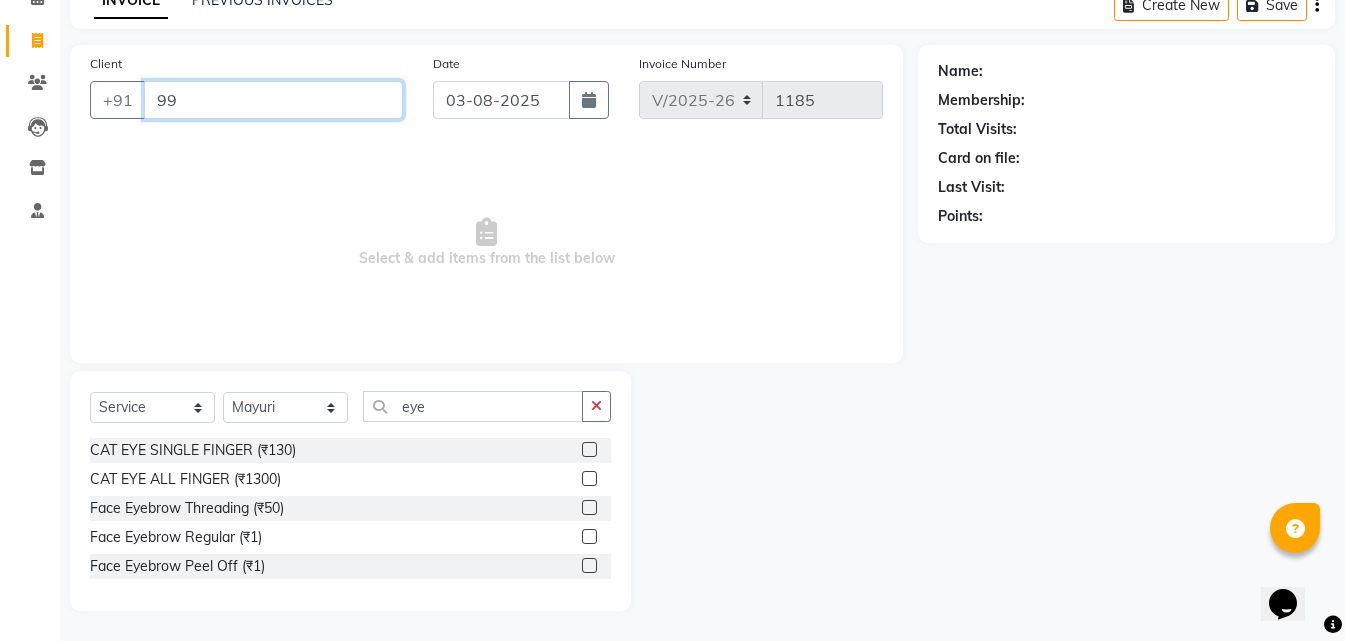 type on "9" 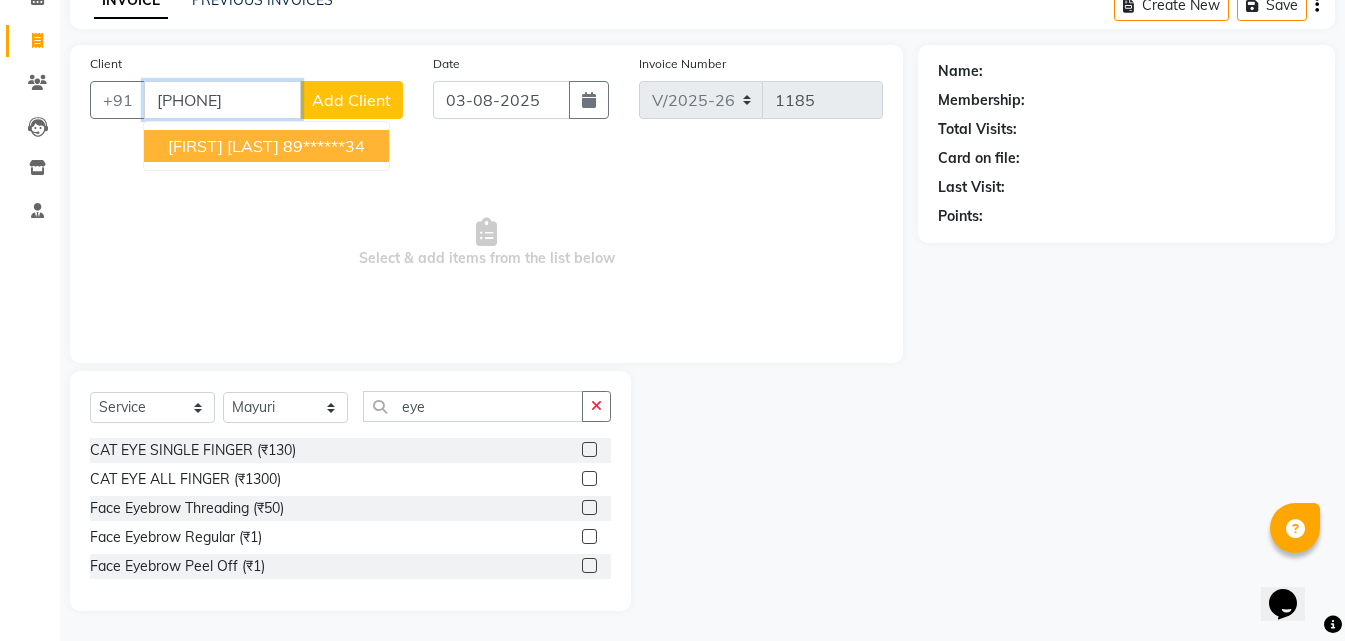 click on "[FIRST] [LAST]" at bounding box center (223, 146) 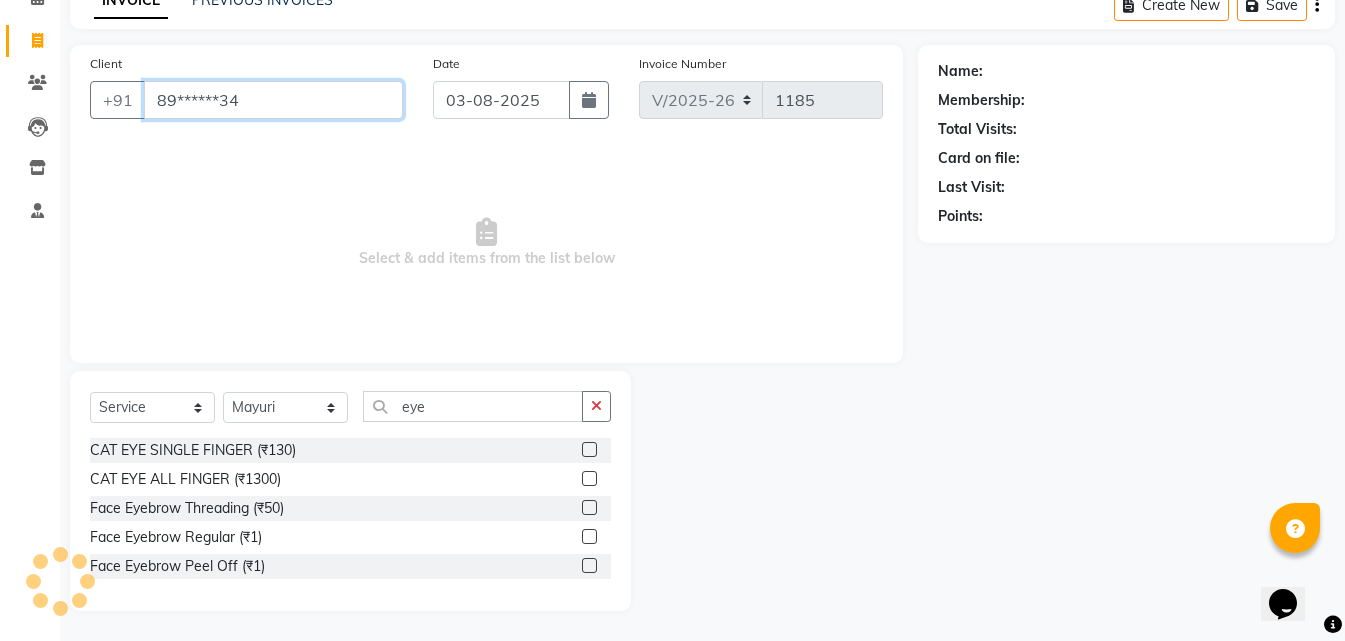 type on "89******34" 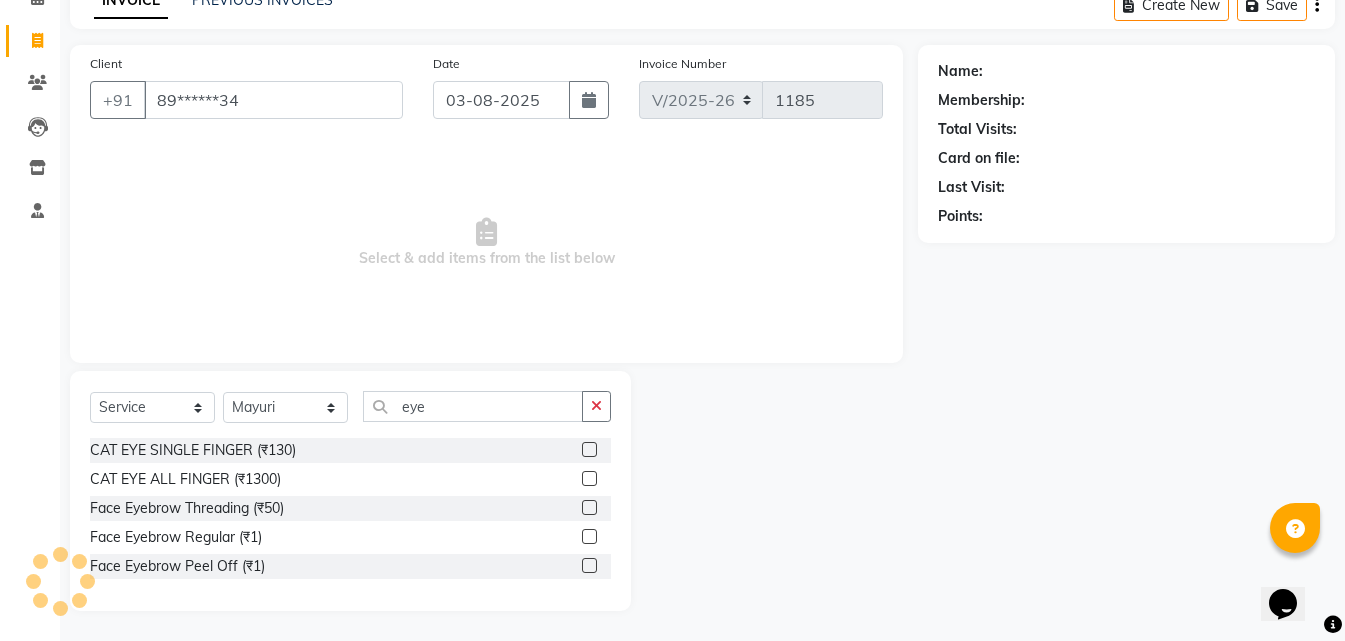 select on "1: Object" 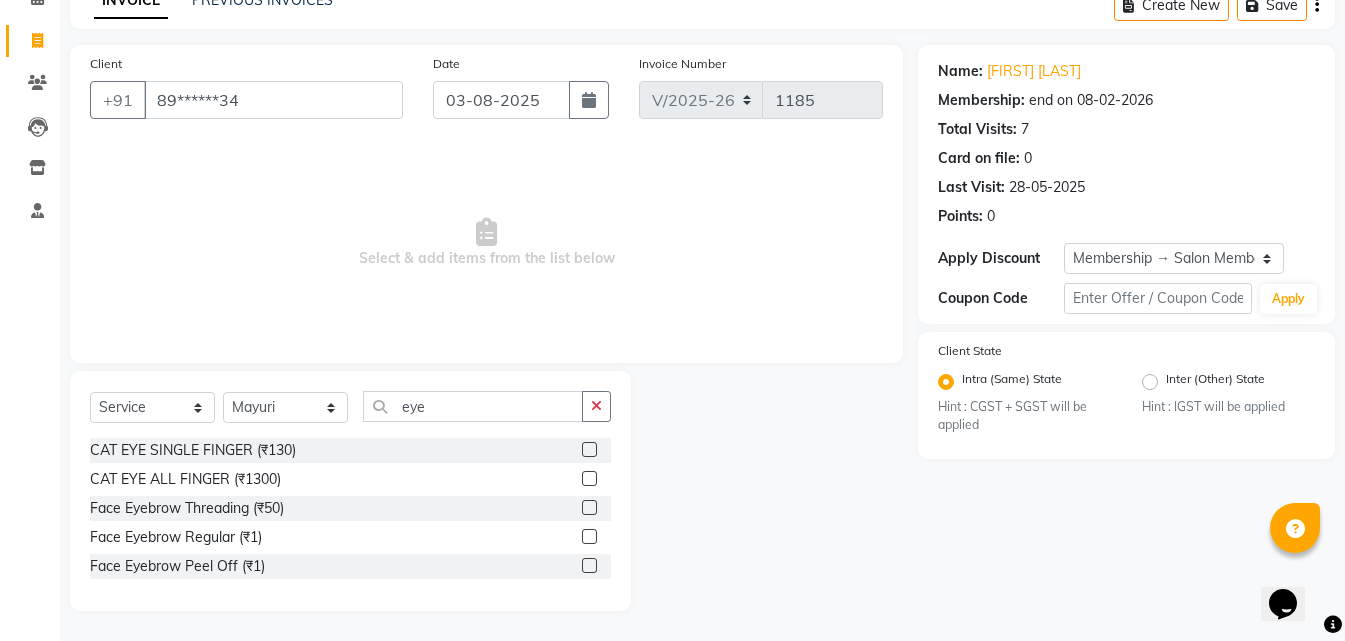 drag, startPoint x: 667, startPoint y: 579, endPoint x: 682, endPoint y: 304, distance: 275.40878 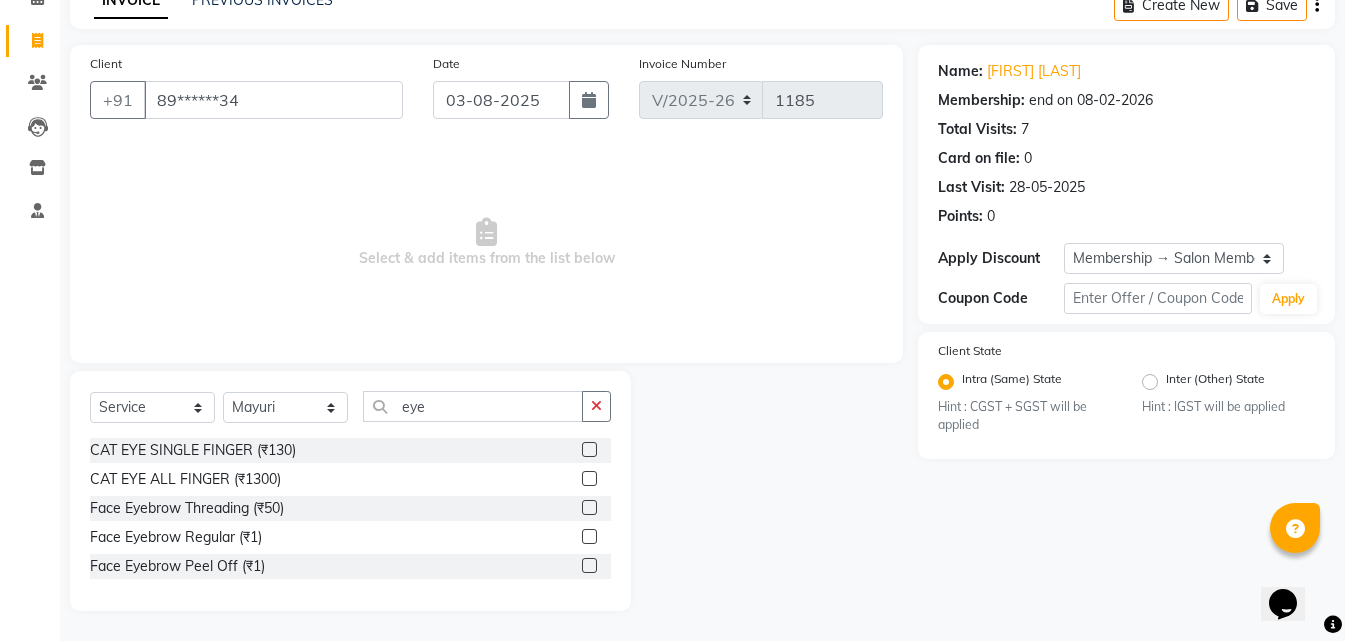 click on "Select & add items from the list below" at bounding box center [486, 243] 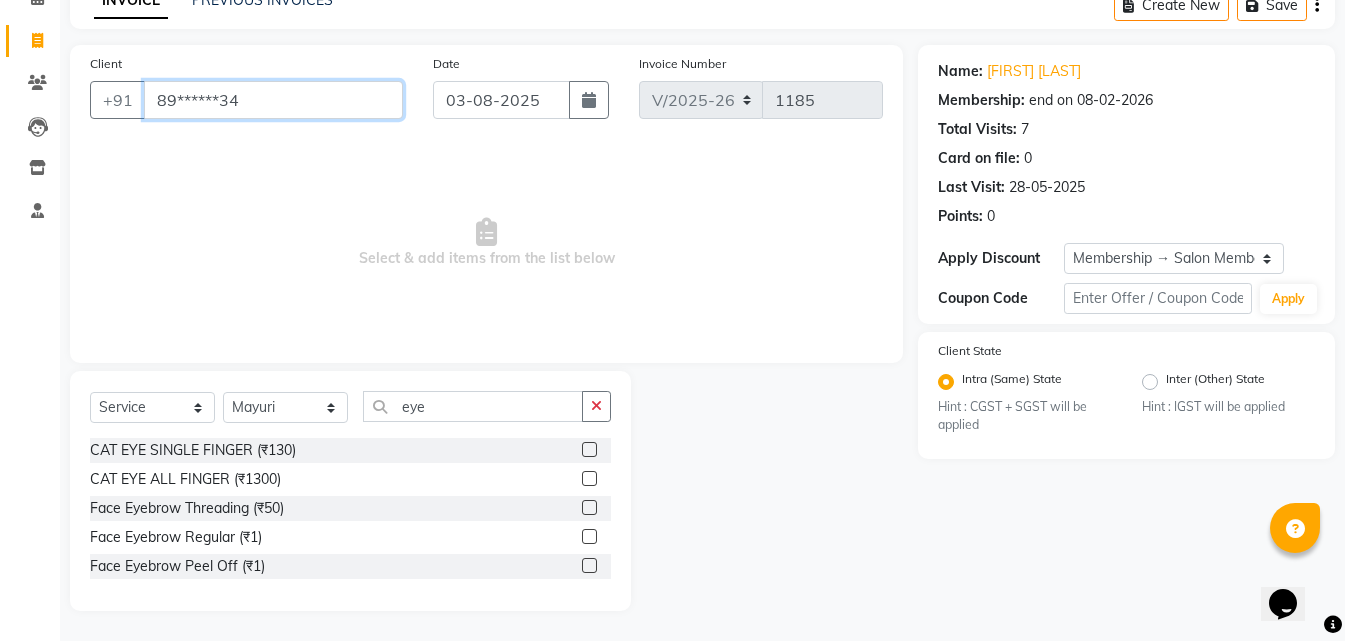 click on "89******34" at bounding box center [273, 100] 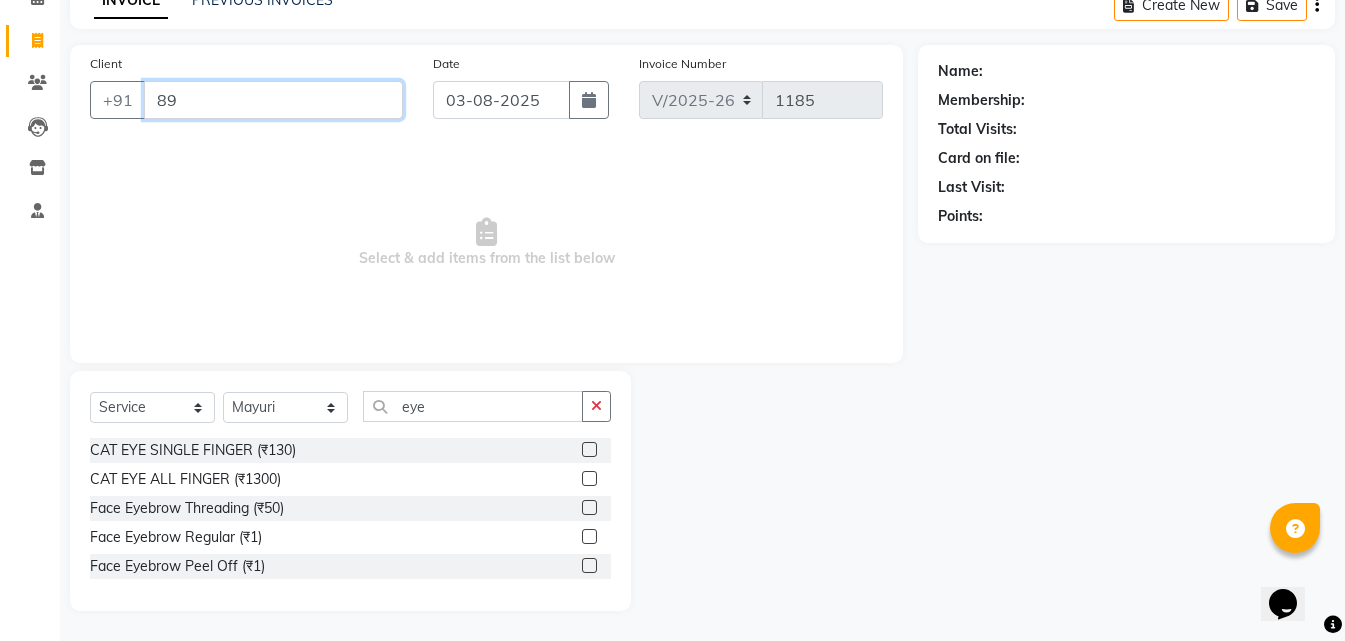 type on "8" 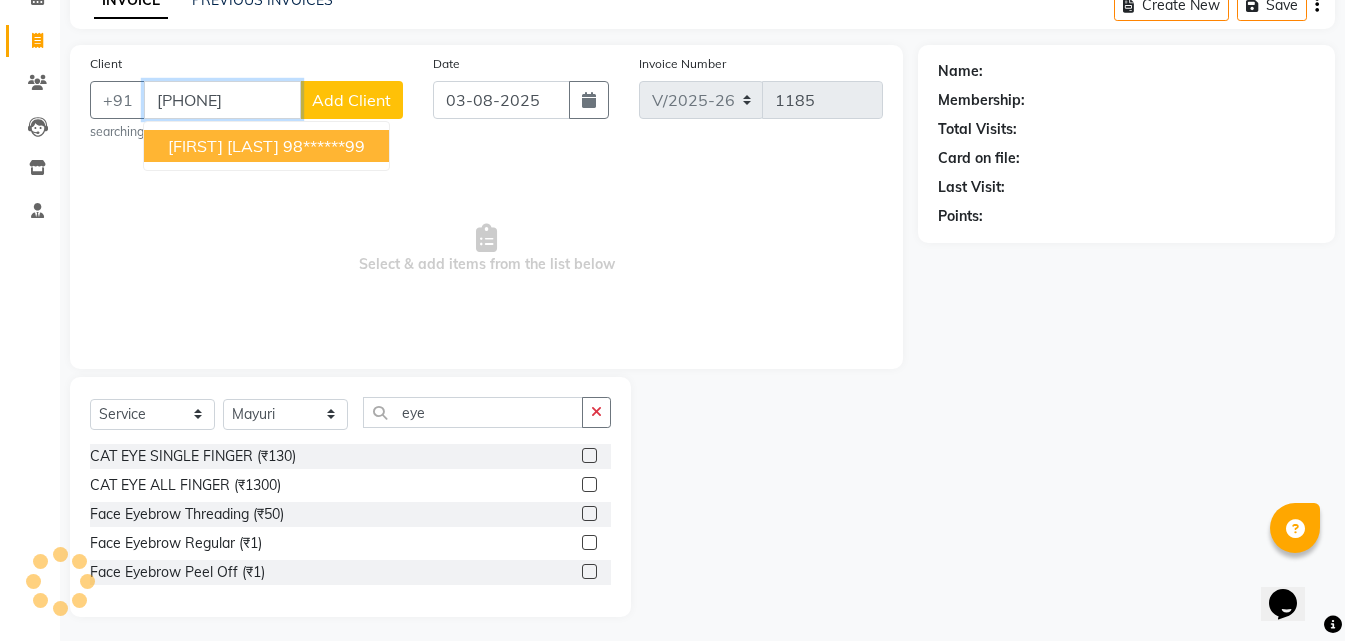 type on "[PHONE]" 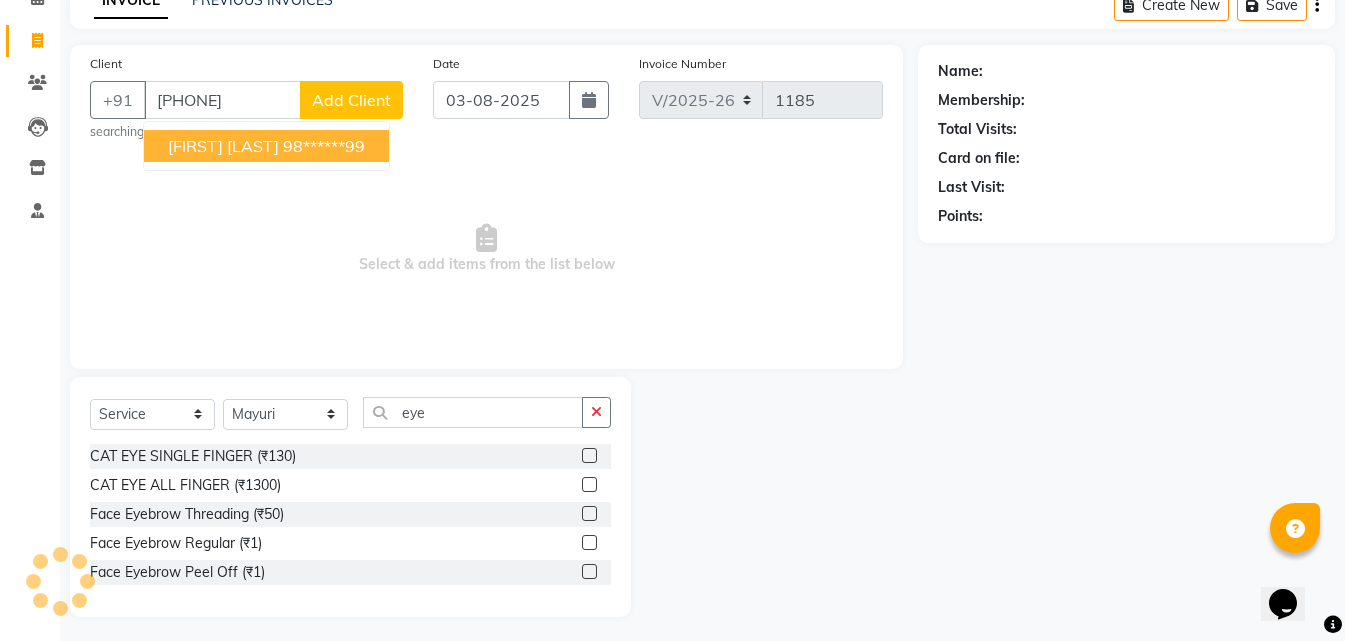 select on "1: Object" 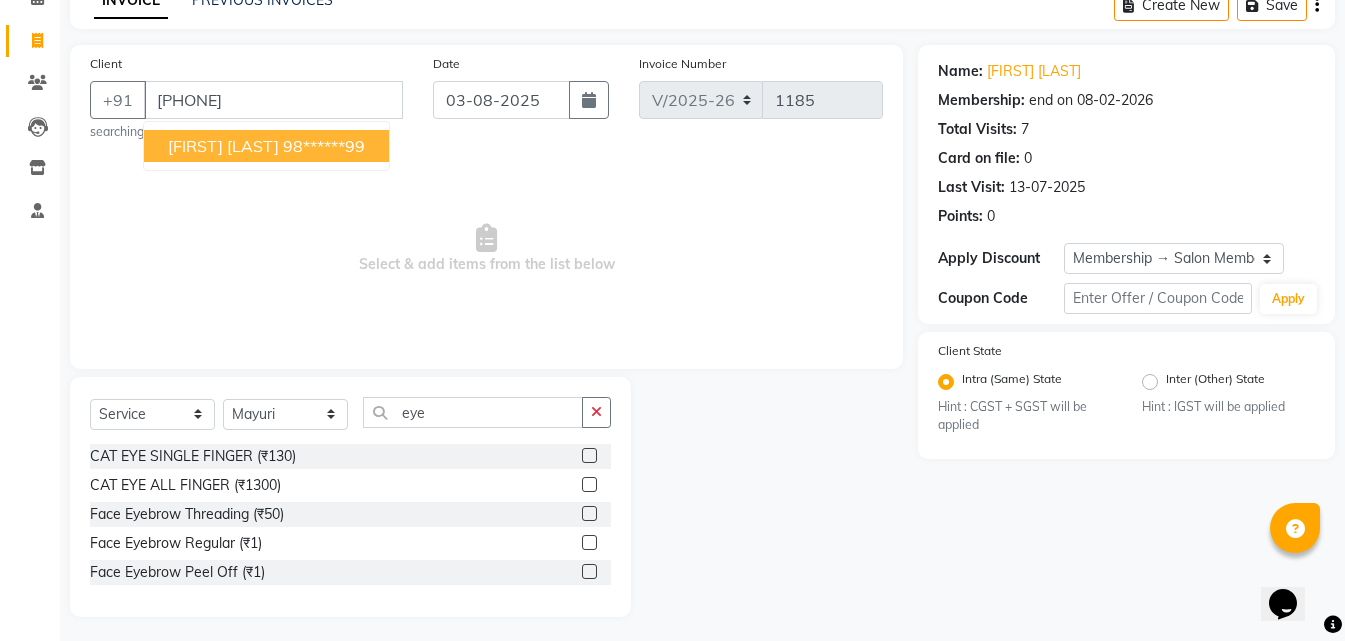 click on "[FIRST] [LAST]" at bounding box center (223, 146) 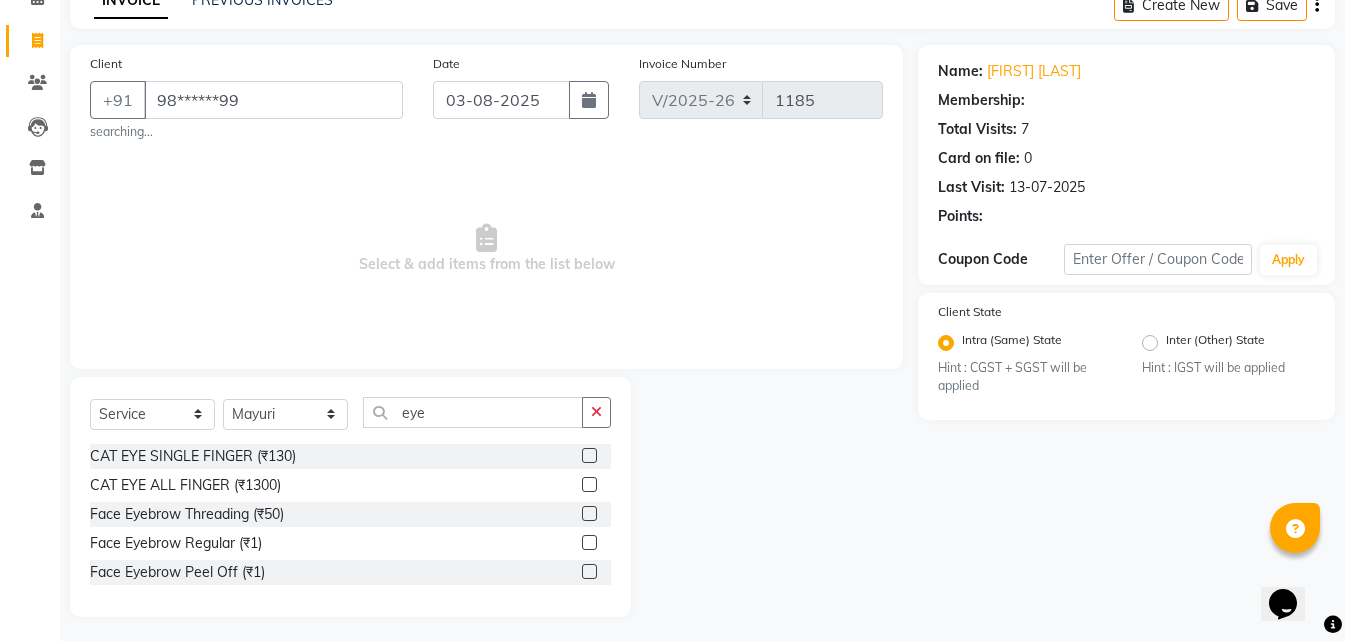select on "1: Object" 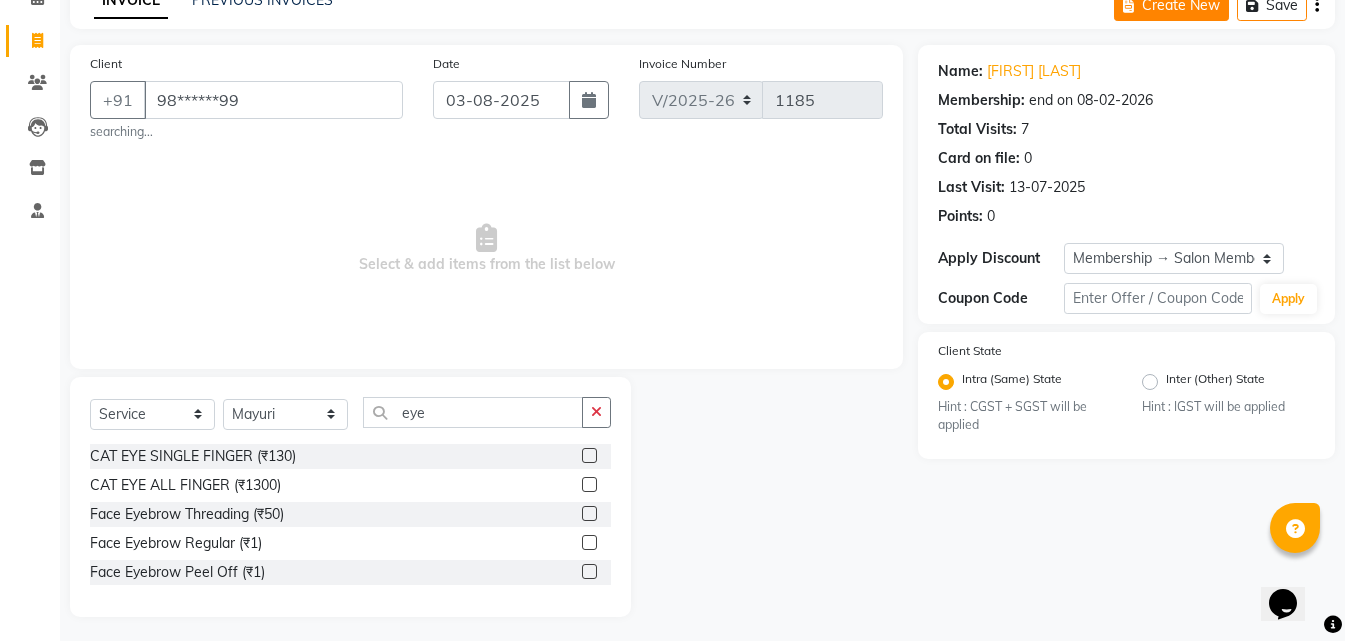 click 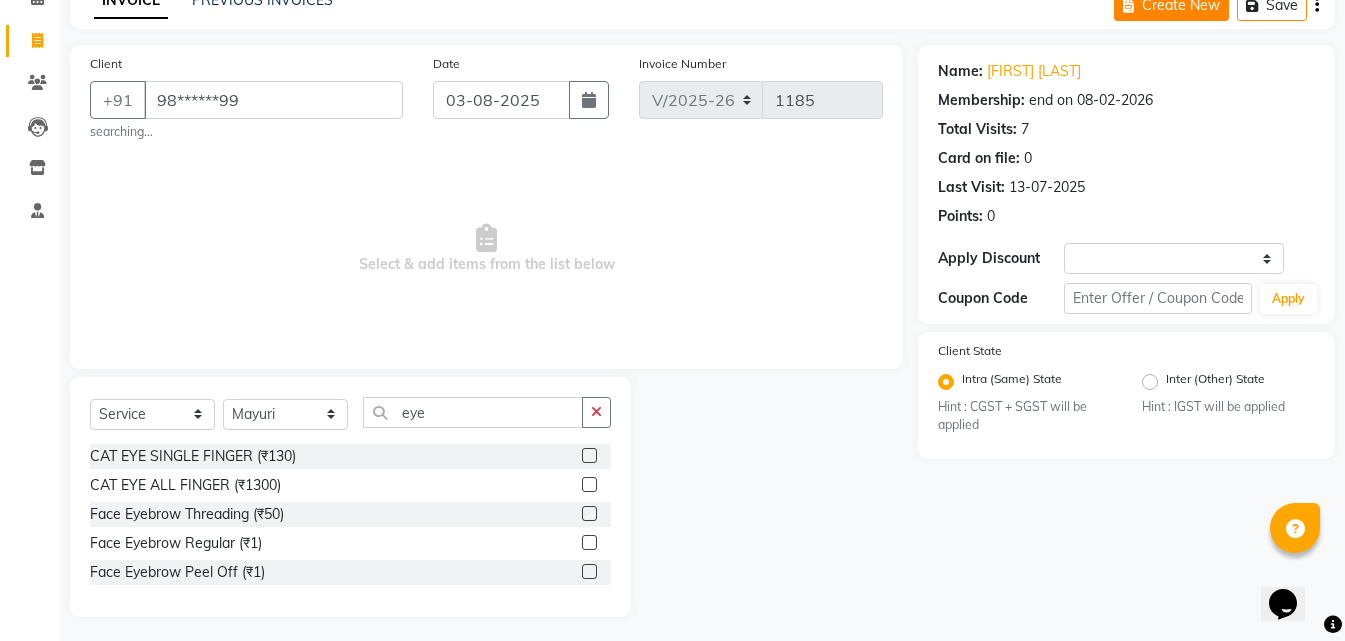 select on "service" 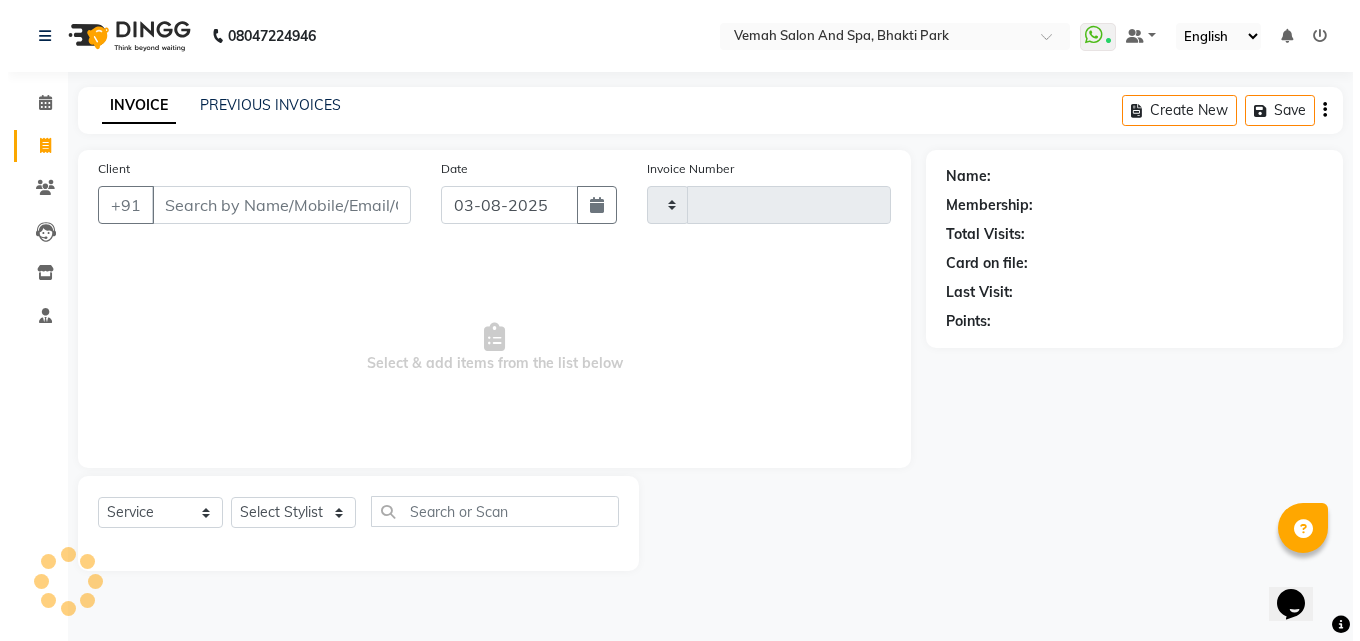 scroll, scrollTop: 0, scrollLeft: 0, axis: both 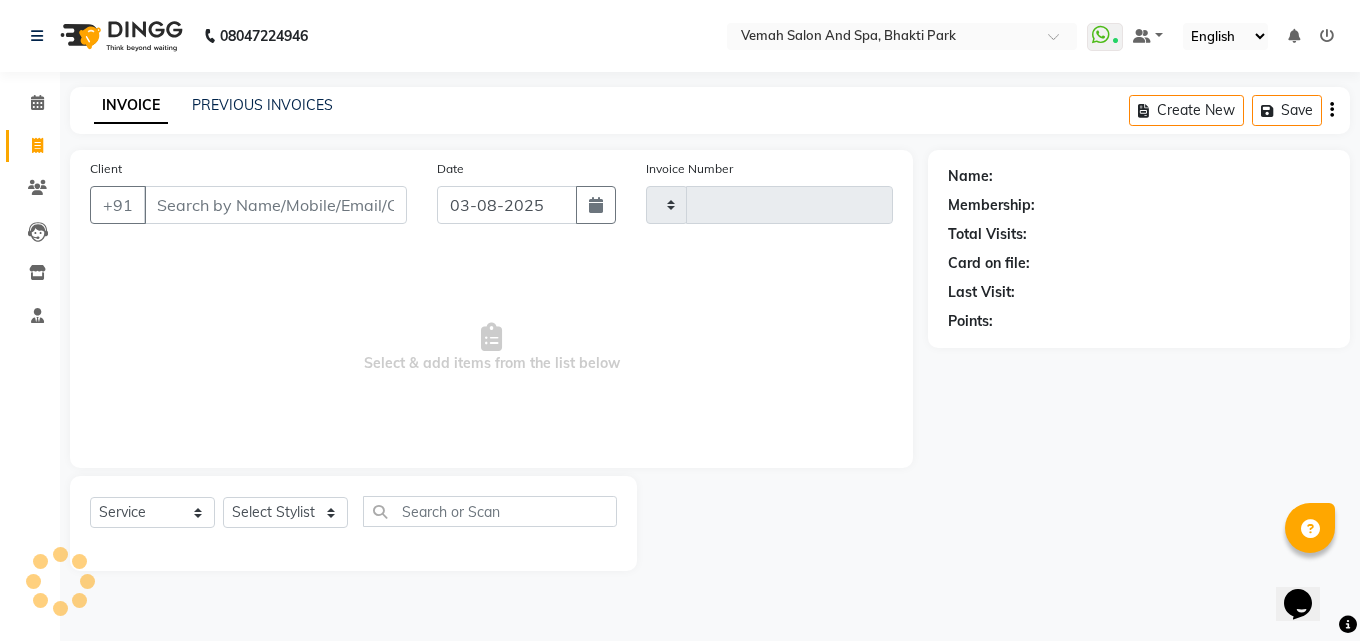 type on "1185" 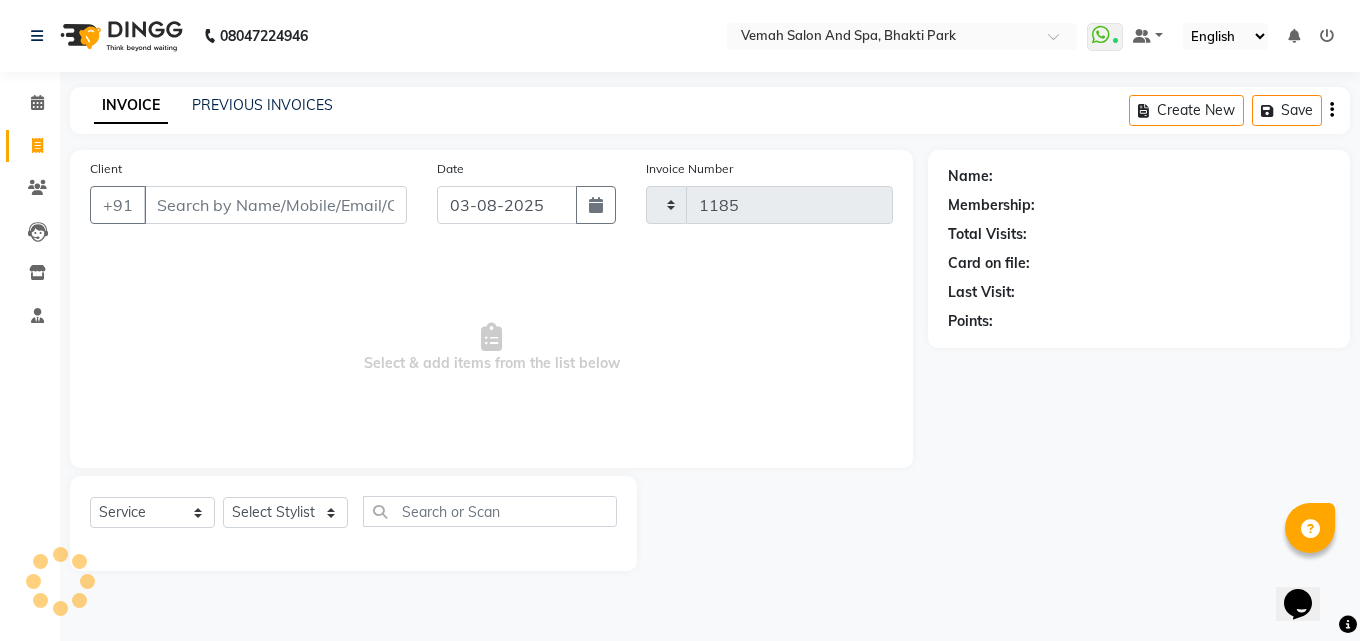 select on "7315" 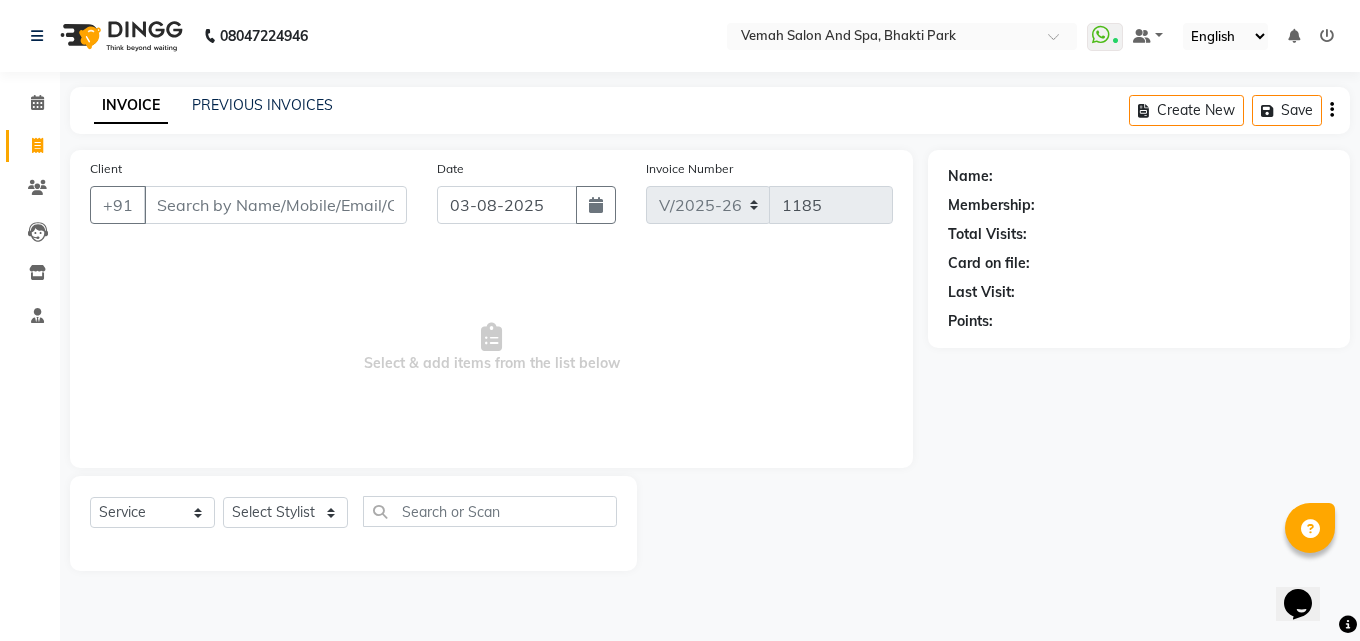 click on "Client" at bounding box center (275, 205) 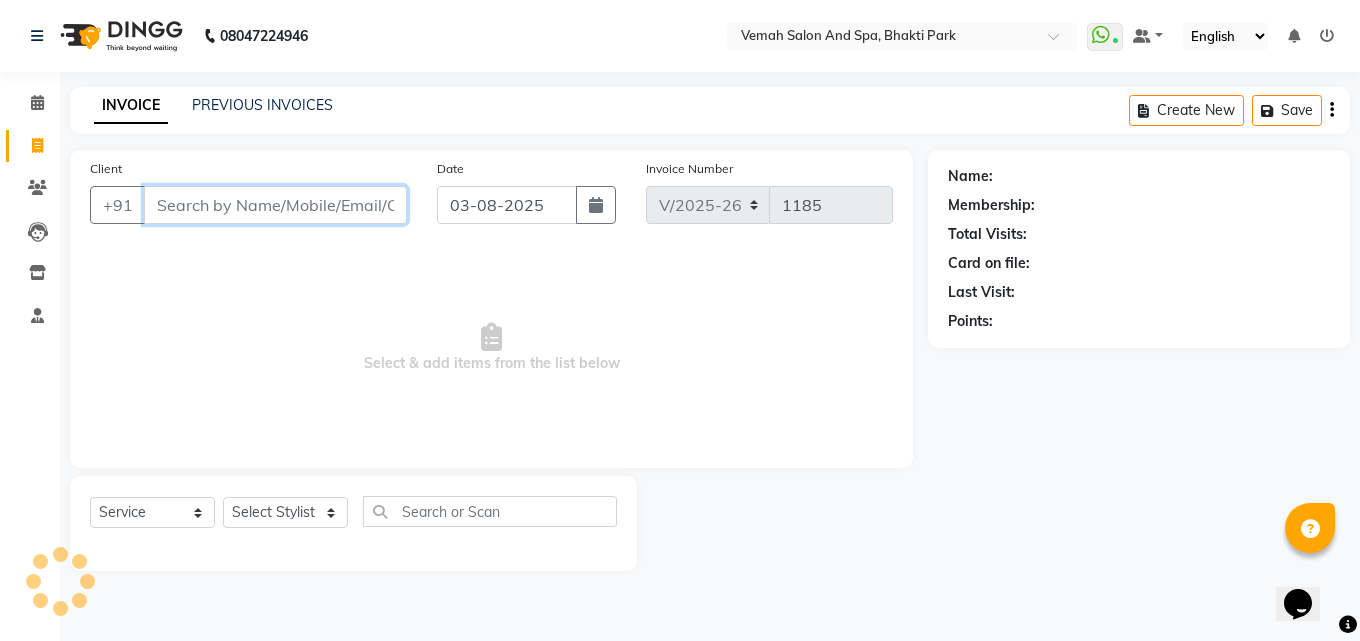 click on "Client" at bounding box center (275, 205) 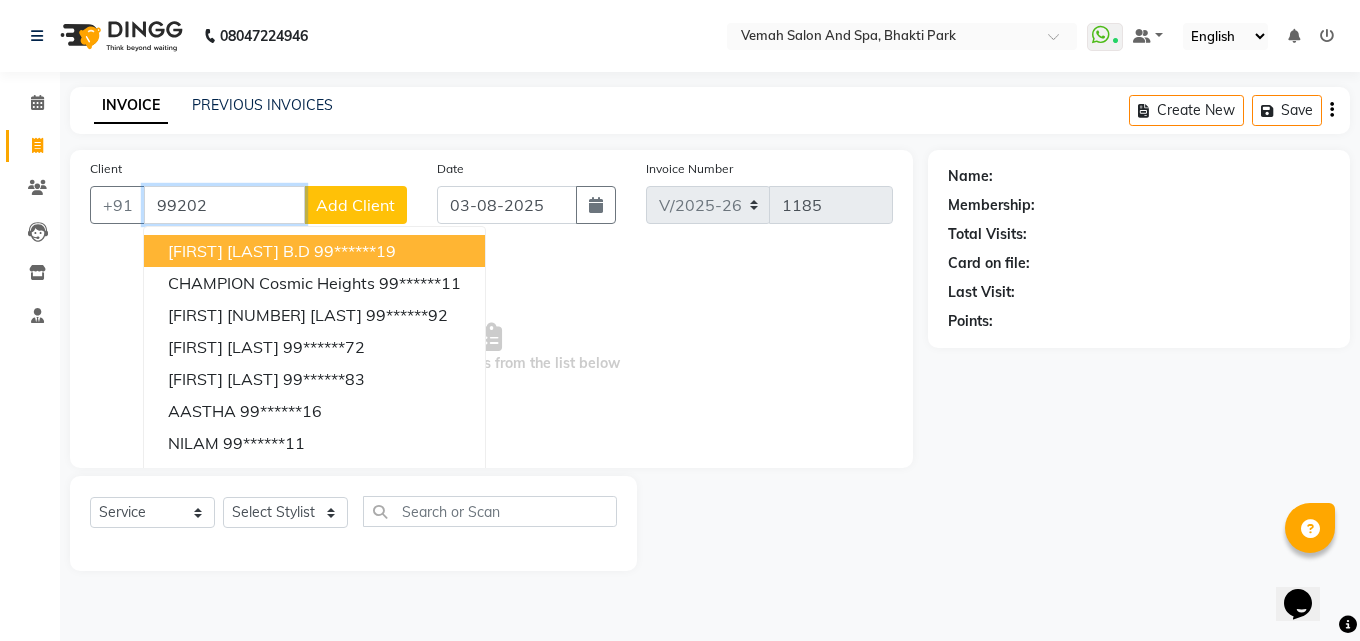 type on "99202" 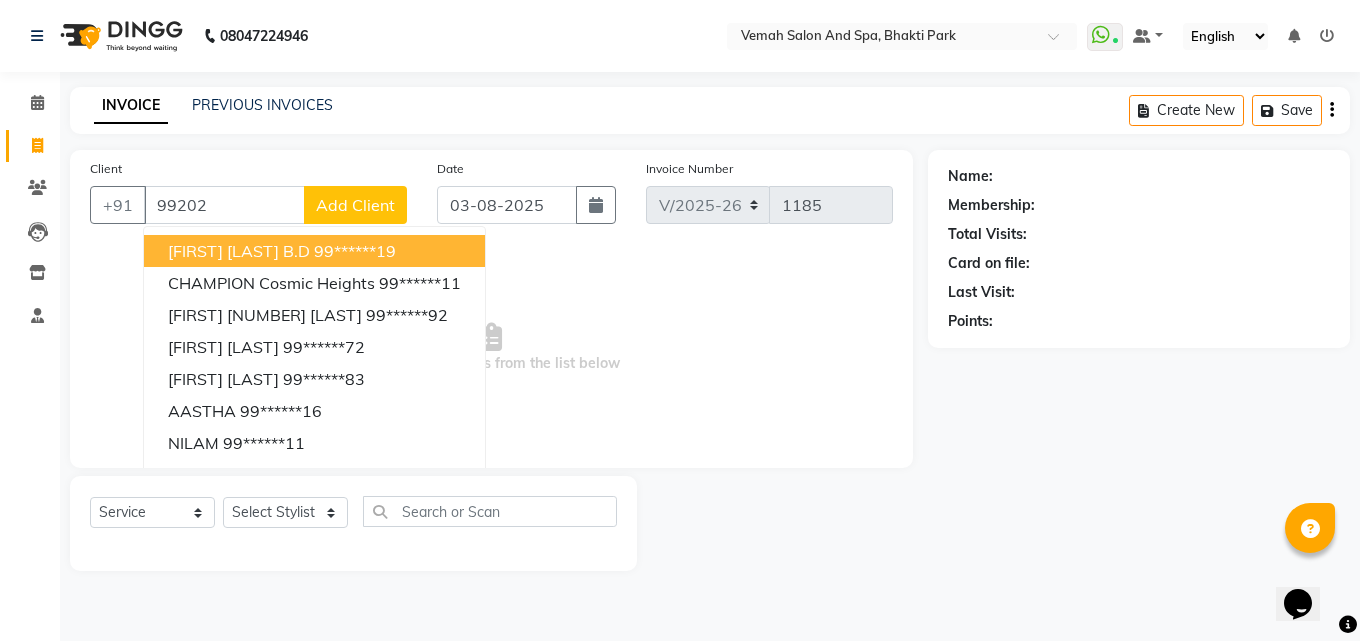 click on "Add Client" 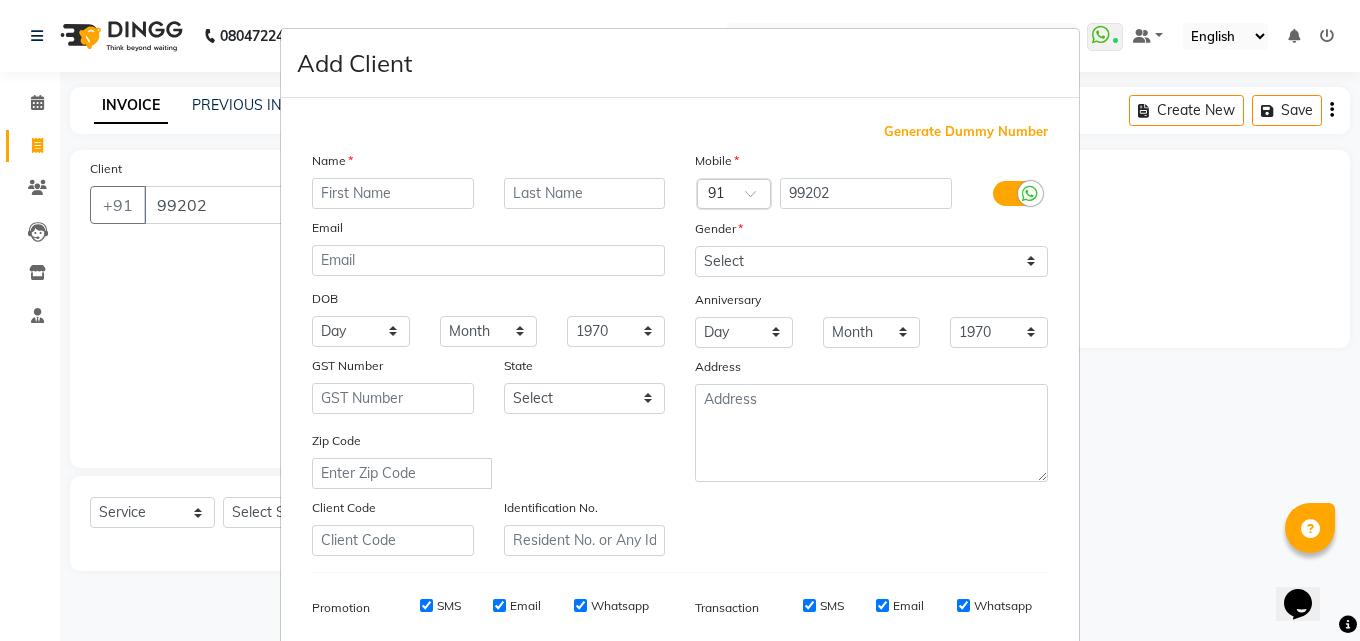 click on "Add Client Generate Dummy Number Name Email DOB Day 01 02 03 04 05 06 07 08 09 10 11 12 13 14 15 16 17 18 19 20 21 22 23 24 25 26 27 28 29 30 31 Month January February March April May June July August September October November December 1940 1941 1942 1943 1944 1945 1946 1947 1948 1949 1950 1951 1952 1953 1954 1955 1956 1957 1958 1959 1960 1961 1962 1963 1964 1965 1966 1967 1968 1969 1970 1971 1972 1973 1974 1975 1976 1977 1978 1979 1980 1981 1982 1983 1984 1985 1986 1987 1988 1989 1990 1991 1992 1993 1994 1995 1996 1997 1998 1999 2000 2001 2002 2003 2004 2005 2006 2007 2008 2009 2010 2011 2012 2013 2014 2015 2016 2017 2018 2019 2020 2021 2022 2023 2024 GST Number State Select Andaman and Nicobar Islands Andhra Pradesh Arunachal Pradesh Assam Bihar Chandigarh Chhattisgarh Dadra and Nagar Haveli Daman and Diu Delhi Goa Gujarat Haryana Himachal Pradesh Jammu and Kashmir Jharkhand Karnataka Kerala Lakshadweep Madhya Pradesh Maharashtra Manipur Meghalaya Mizoram Nagaland Odisha Pondicherry Punjab Rajasthan Sikkim" at bounding box center [680, 320] 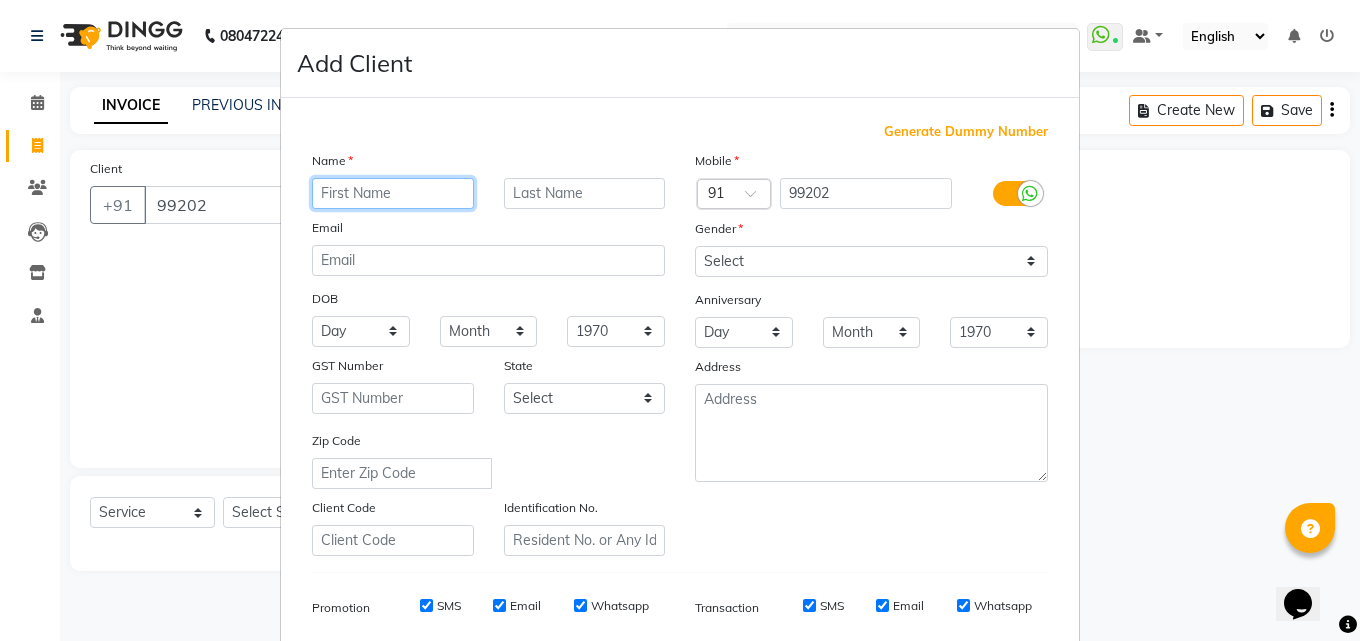 click at bounding box center (393, 193) 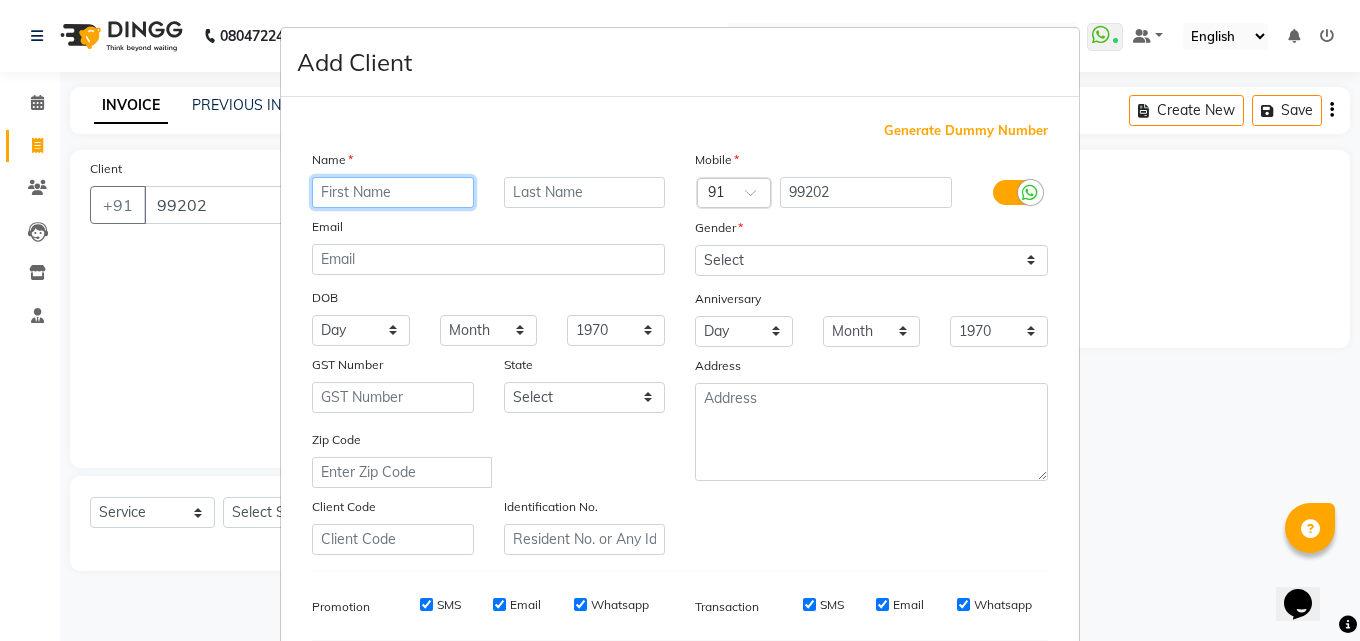 scroll, scrollTop: 0, scrollLeft: 0, axis: both 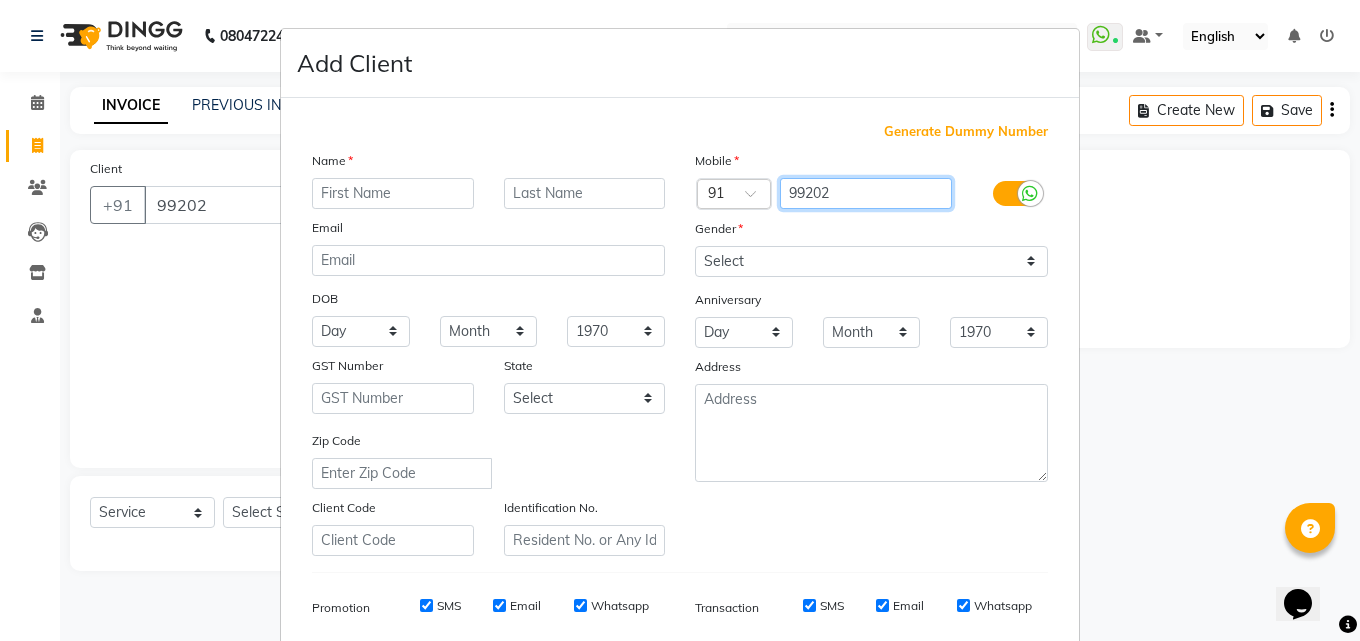 click on "99202" at bounding box center [866, 193] 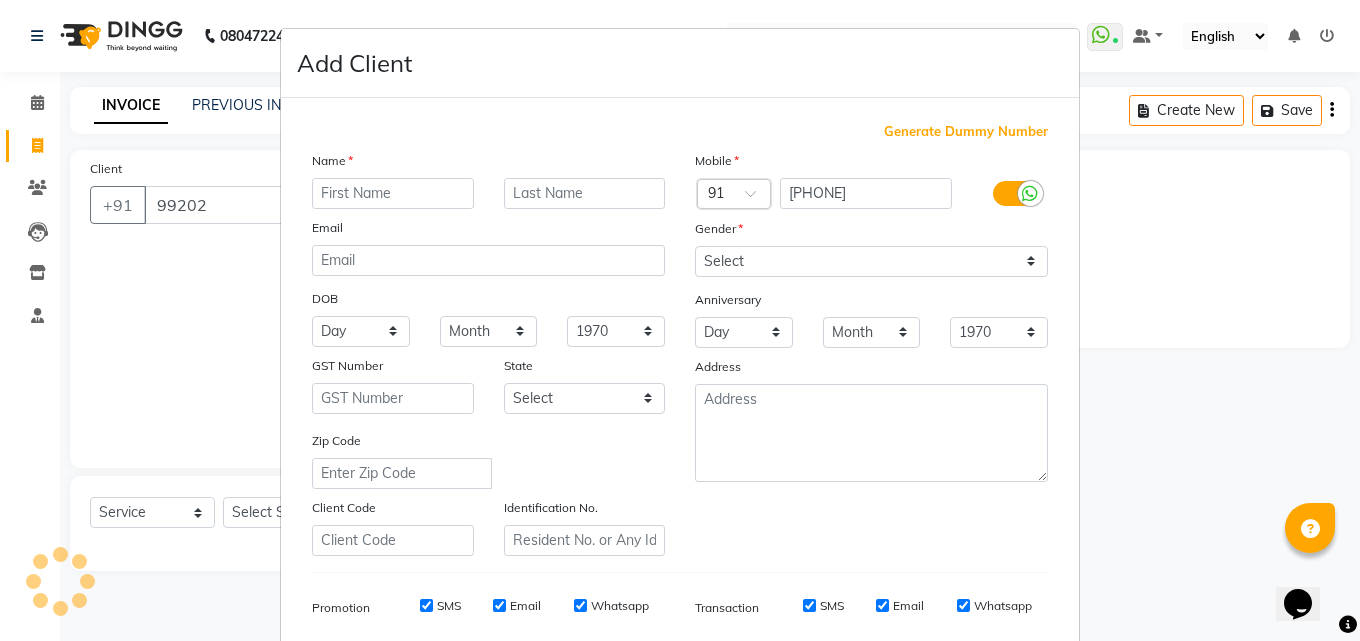 click on "Add Client Generate Dummy Number Name Email DOB Day 01 02 03 04 05 06 07 08 09 10 11 12 13 14 15 16 17 18 19 20 21 22 23 24 25 26 27 28 29 30 31 Month January February March April May June July August September October November December 1940 1941 1942 1943 1944 1945 1946 1947 1948 1949 1950 1951 1952 1953 1954 1955 1956 1957 1958 1959 1960 1961 1962 1963 1964 1965 1966 1967 1968 1969 1970 1971 1972 1973 1974 1975 1976 1977 1978 1979 1980 1981 1982 1983 1984 1985 1986 1987 1988 1989 1990 1991 1992 1993 1994 1995 1996 1997 1998 1999 2000 2001 2002 2003 2004 2005 2006 2007 2008 2009 2010 2011 2012 2013 2014 2015 2016 2017 2018 2019 2020 2021 2022 2023 2024 GST Number State Select Andaman and Nicobar Islands Andhra Pradesh Arunachal Pradesh Assam Bihar Chandigarh Chhattisgarh Dadra and Nagar Haveli Daman and Diu Delhi Goa Gujarat Haryana Himachal Pradesh Jammu and Kashmir Jharkhand Karnataka Kerala Lakshadweep Madhya Pradesh Maharashtra Manipur Meghalaya Mizoram Nagaland Odisha Pondicherry Punjab Rajasthan Sikkim" at bounding box center [680, 320] 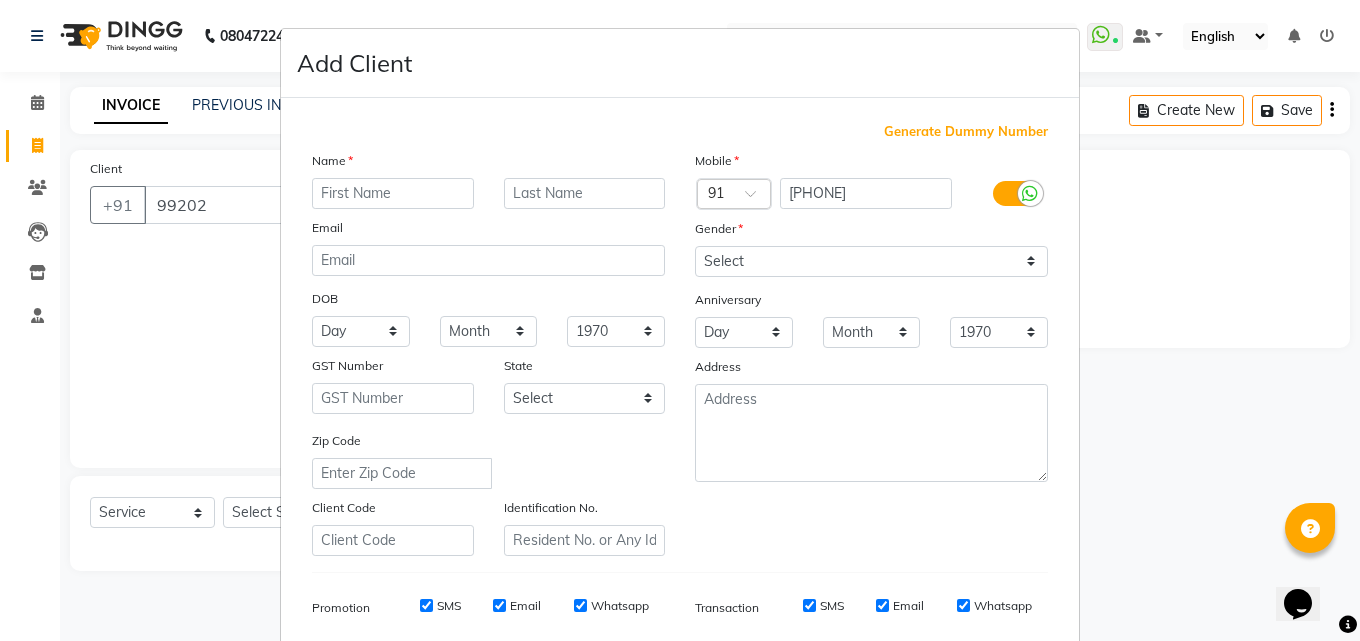 click on "Add Client Generate Dummy Number Name Email DOB Day 01 02 03 04 05 06 07 08 09 10 11 12 13 14 15 16 17 18 19 20 21 22 23 24 25 26 27 28 29 30 31 Month January February March April May June July August September October November December 1940 1941 1942 1943 1944 1945 1946 1947 1948 1949 1950 1951 1952 1953 1954 1955 1956 1957 1958 1959 1960 1961 1962 1963 1964 1965 1966 1967 1968 1969 1970 1971 1972 1973 1974 1975 1976 1977 1978 1979 1980 1981 1982 1983 1984 1985 1986 1987 1988 1989 1990 1991 1992 1993 1994 1995 1996 1997 1998 1999 2000 2001 2002 2003 2004 2005 2006 2007 2008 2009 2010 2011 2012 2013 2014 2015 2016 2017 2018 2019 2020 2021 2022 2023 2024 GST Number State Select Andaman and Nicobar Islands Andhra Pradesh Arunachal Pradesh Assam Bihar Chandigarh Chhattisgarh Dadra and Nagar Haveli Daman and Diu Delhi Goa Gujarat Haryana Himachal Pradesh Jammu and Kashmir Jharkhand Karnataka Kerala Lakshadweep Madhya Pradesh Maharashtra Manipur Meghalaya Mizoram Nagaland Odisha Pondicherry Punjab Rajasthan Sikkim" at bounding box center (680, 320) 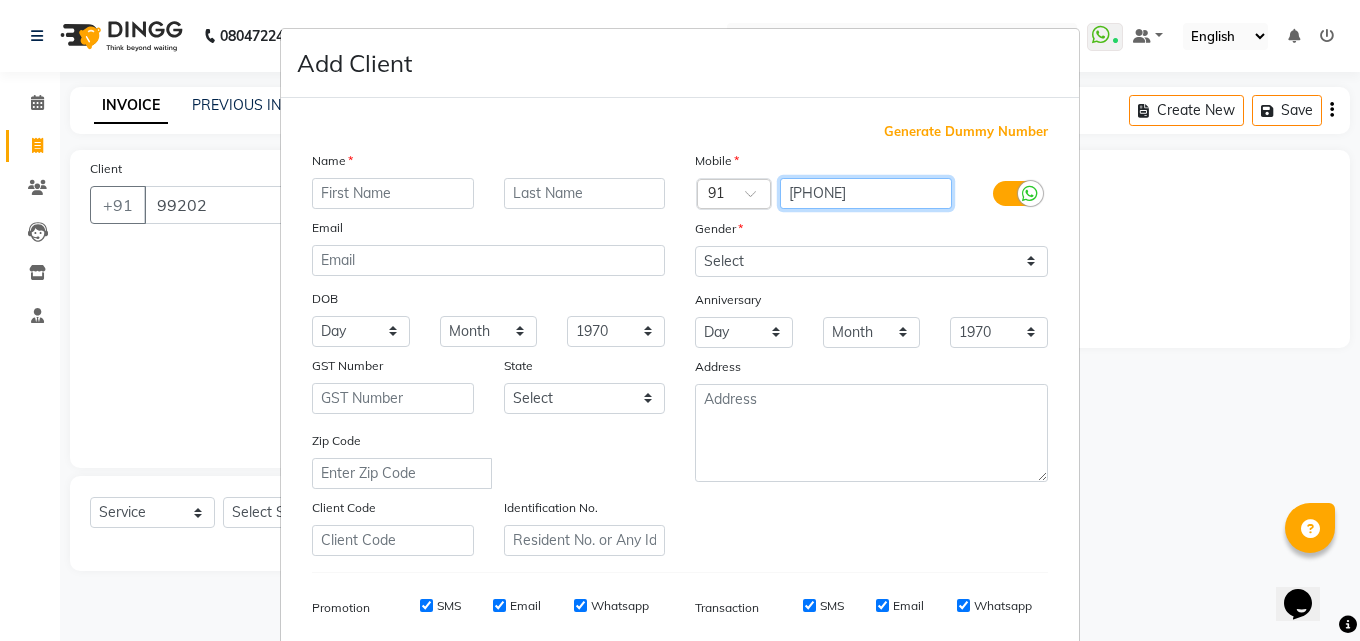 click on "[PHONE]" at bounding box center [866, 193] 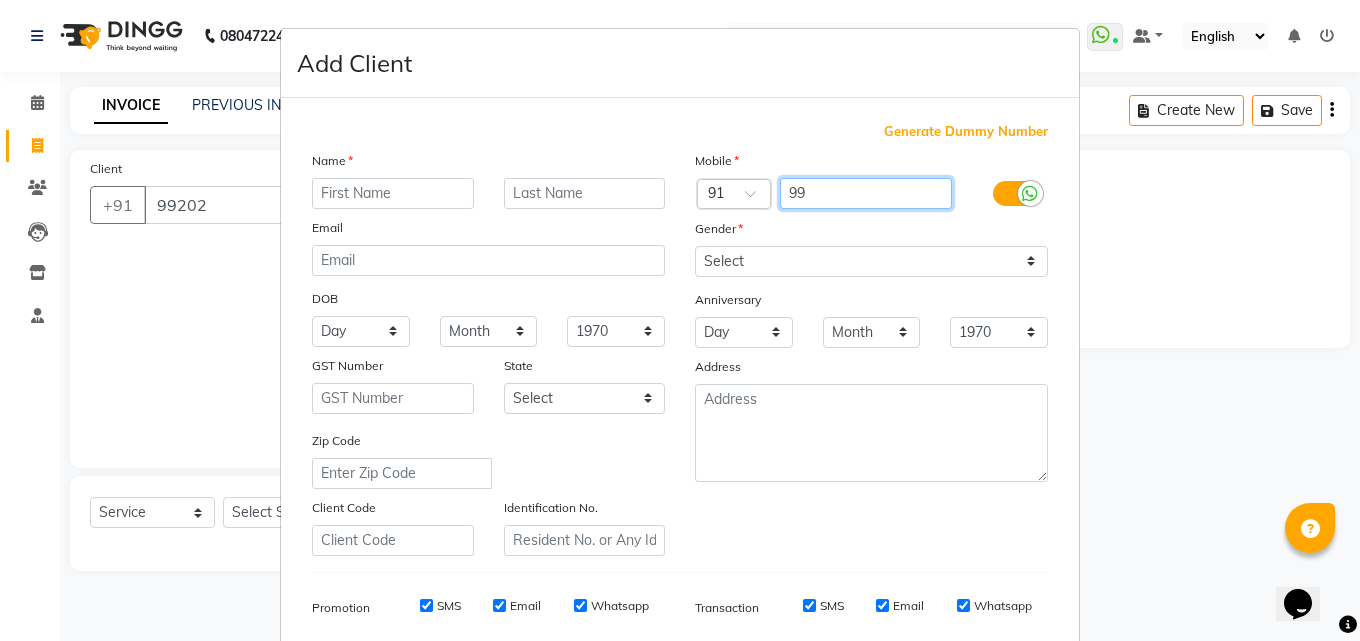 type on "9" 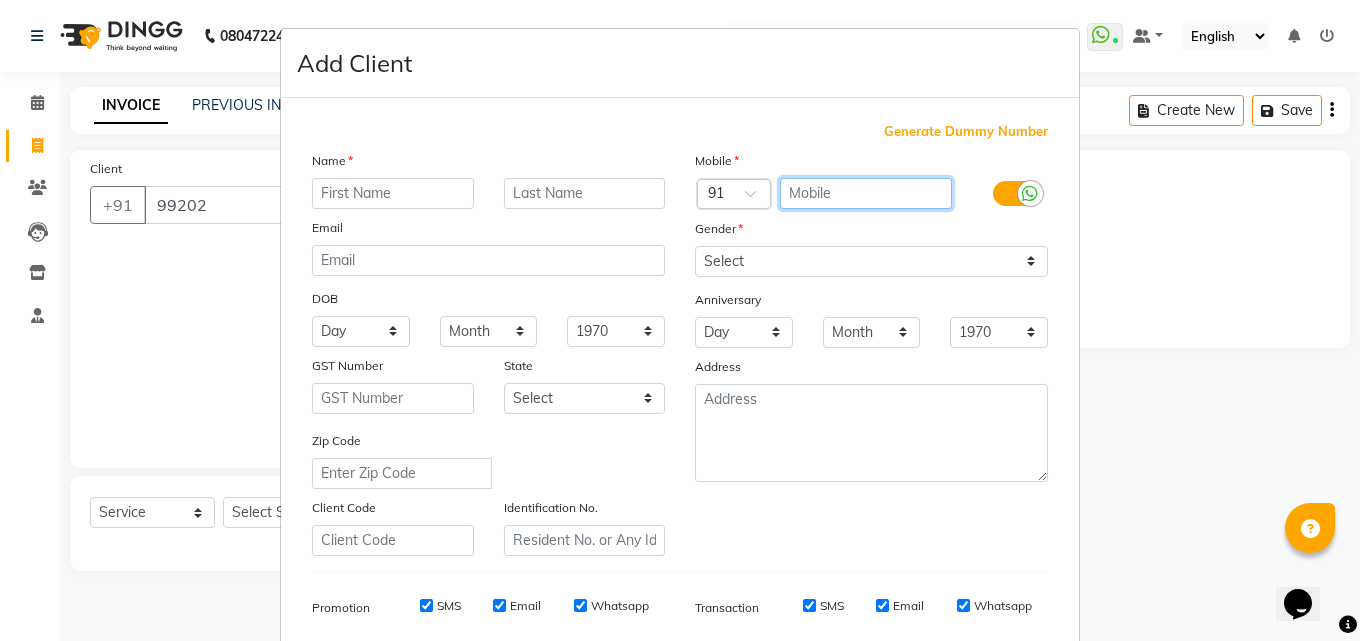 type 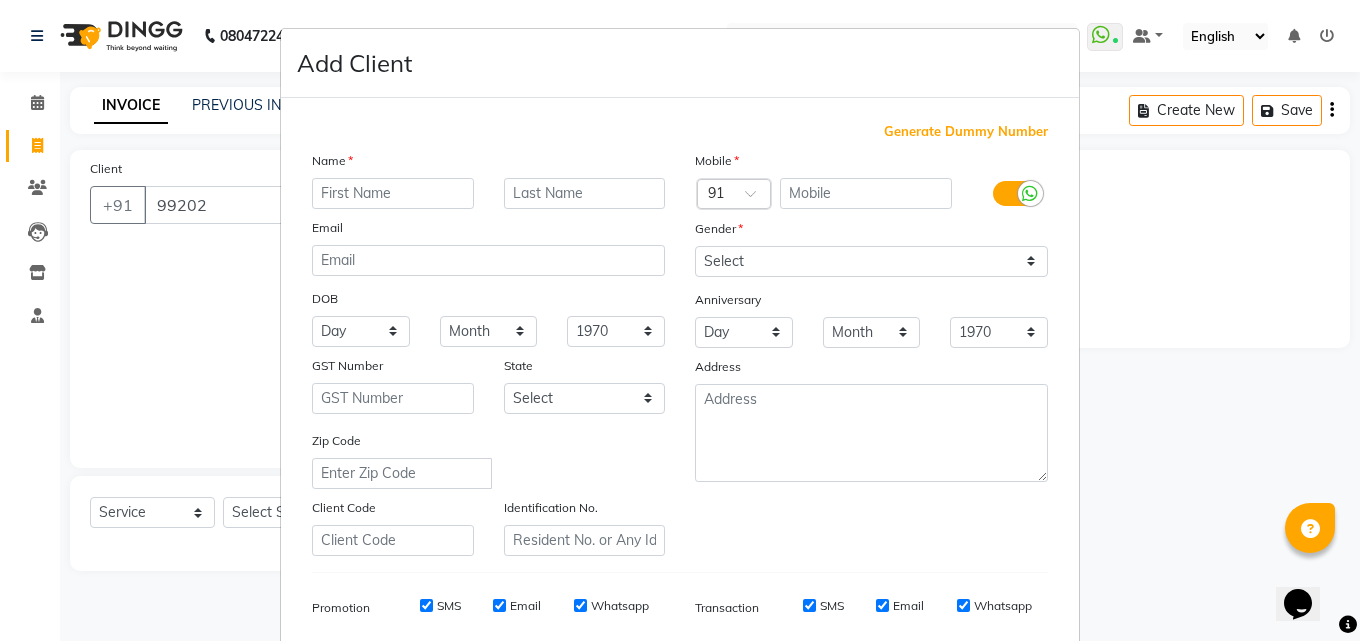 click on "Add Client Generate Dummy Number Name Email DOB Day 01 02 03 04 05 06 07 08 09 10 11 12 13 14 15 16 17 18 19 20 21 22 23 24 25 26 27 28 29 30 31 Month January February March April May June July August September October November December 1940 1941 1942 1943 1944 1945 1946 1947 1948 1949 1950 1951 1952 1953 1954 1955 1956 1957 1958 1959 1960 1961 1962 1963 1964 1965 1966 1967 1968 1969 1970 1971 1972 1973 1974 1975 1976 1977 1978 1979 1980 1981 1982 1983 1984 1985 1986 1987 1988 1989 1990 1991 1992 1993 1994 1995 1996 1997 1998 1999 2000 2001 2002 2003 2004 2005 2006 2007 2008 2009 2010 2011 2012 2013 2014 2015 2016 2017 2018 2019 2020 2021 2022 2023 2024 GST Number State Select Andaman and Nicobar Islands Andhra Pradesh Arunachal Pradesh Assam Bihar Chandigarh Chhattisgarh Dadra and Nagar Haveli Daman and Diu Delhi Goa Gujarat Haryana Himachal Pradesh Jammu and Kashmir Jharkhand Karnataka Kerala Lakshadweep Madhya Pradesh Maharashtra Manipur Meghalaya Mizoram Nagaland Odisha Pondicherry Punjab Rajasthan Sikkim" at bounding box center (680, 320) 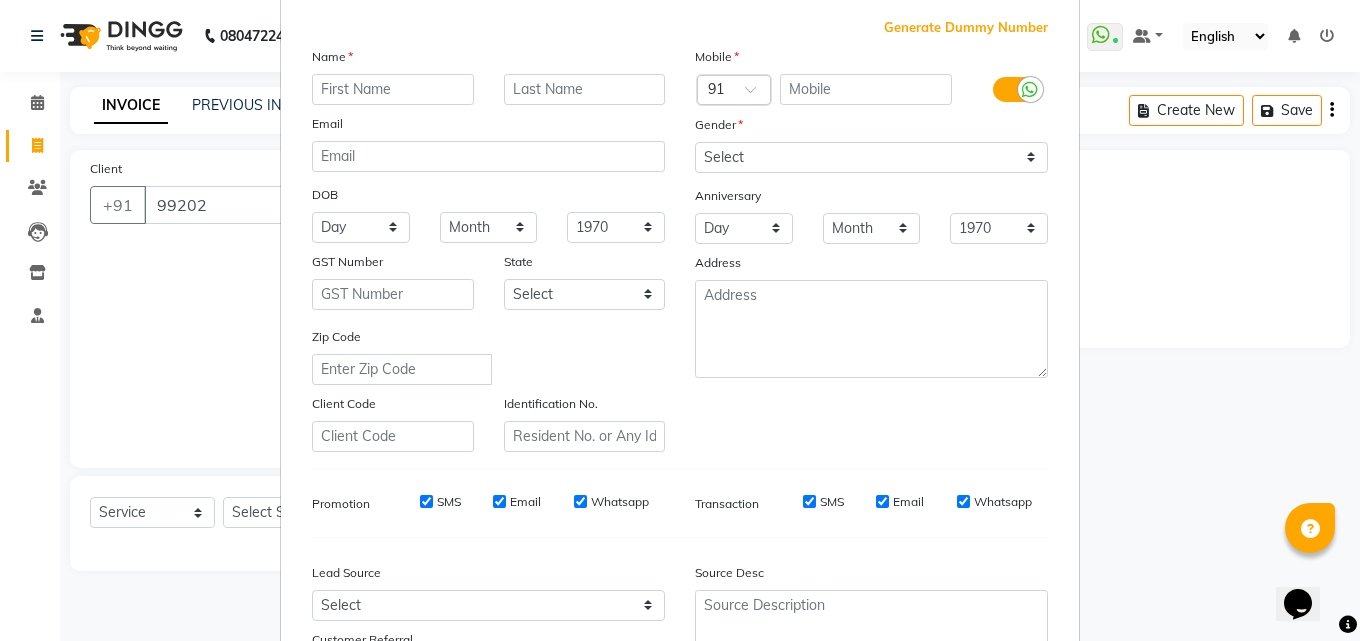 scroll, scrollTop: 282, scrollLeft: 0, axis: vertical 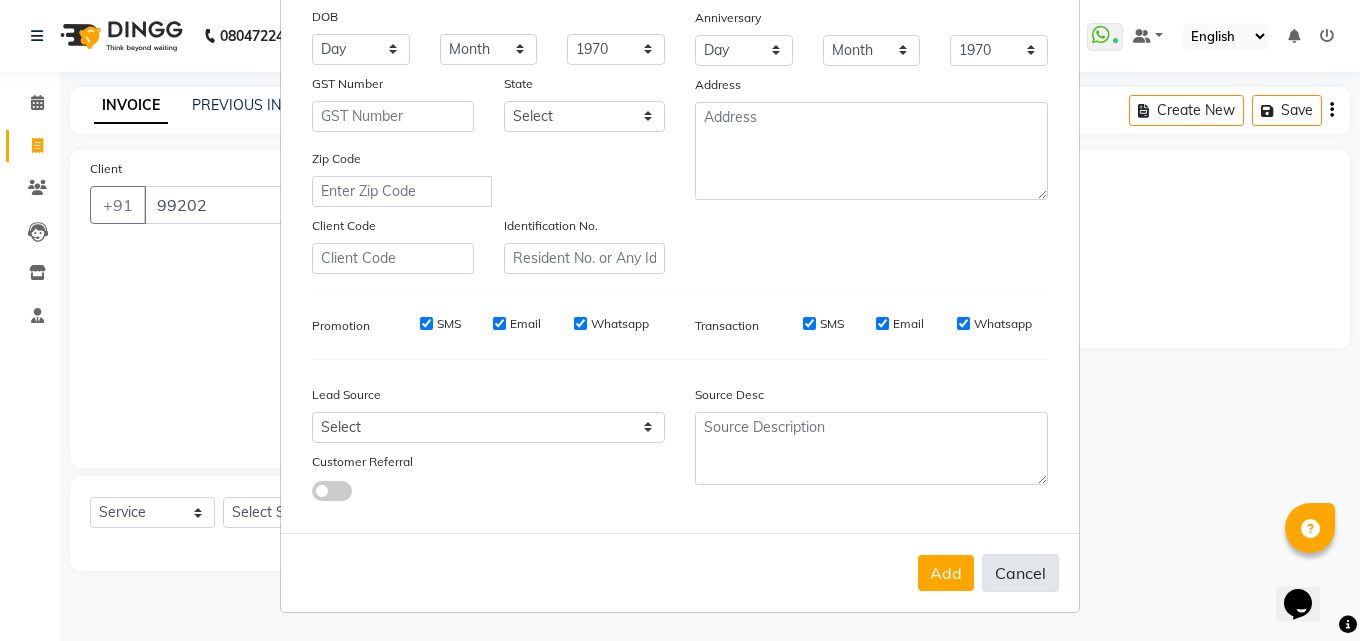 click on "Cancel" at bounding box center (1020, 573) 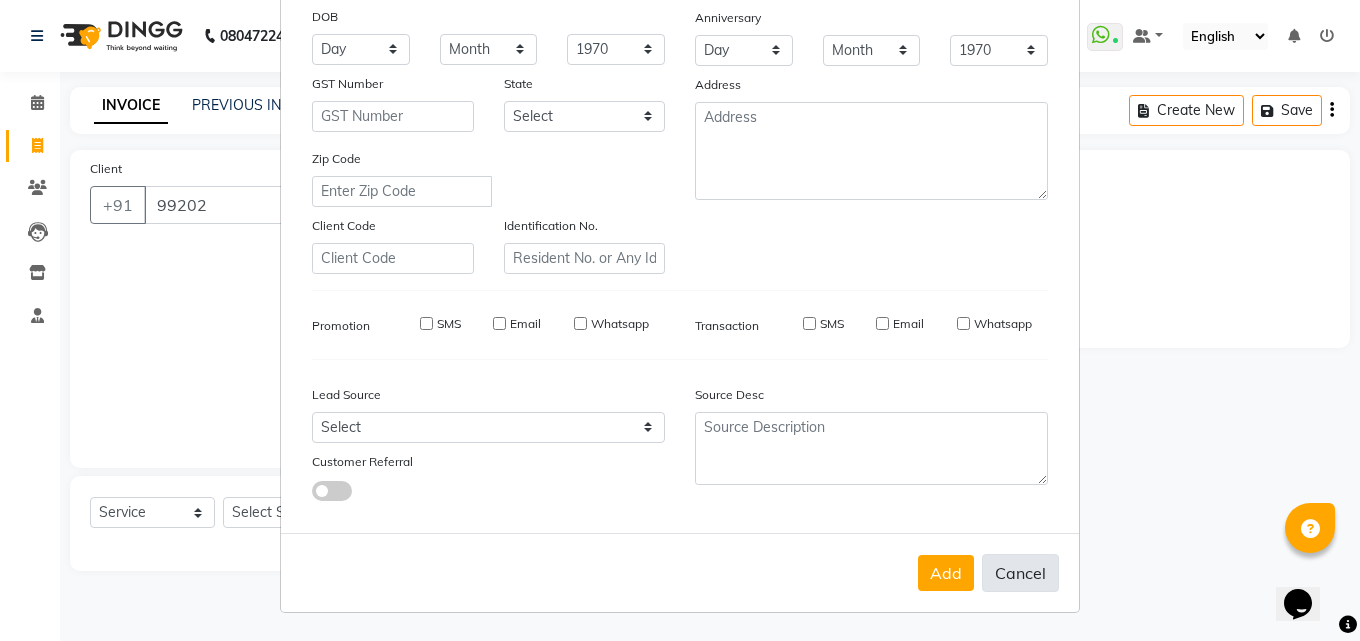 select 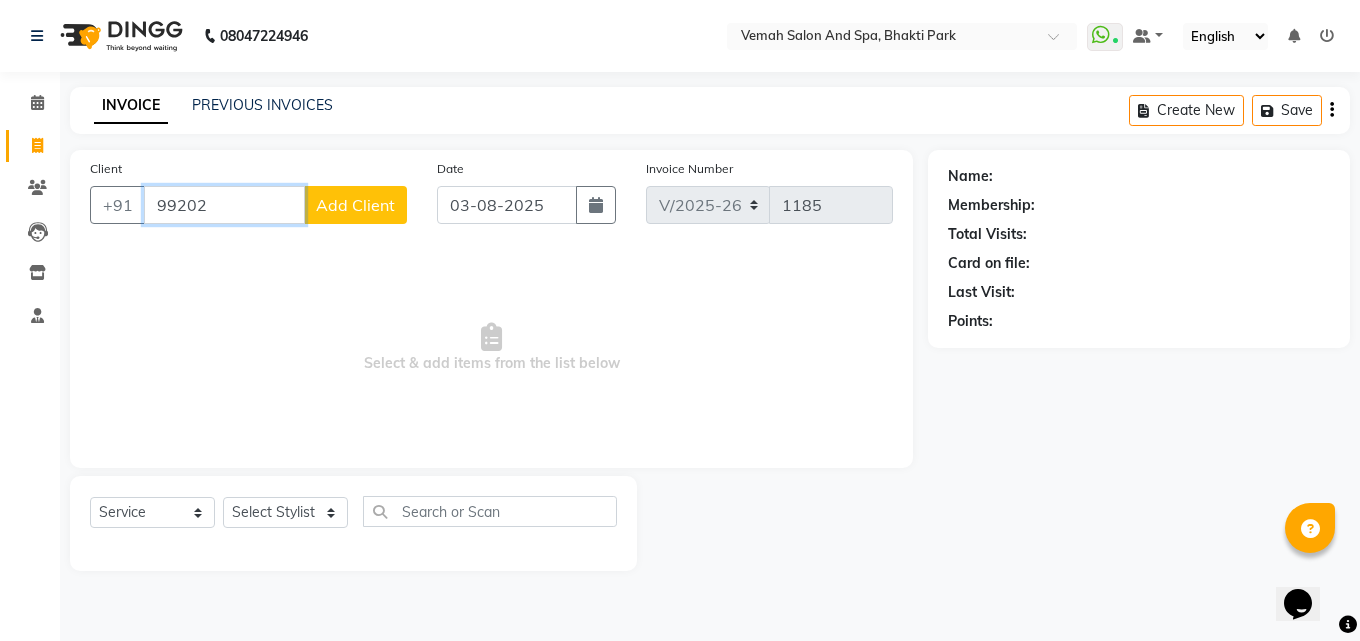 click on "99202" at bounding box center [224, 205] 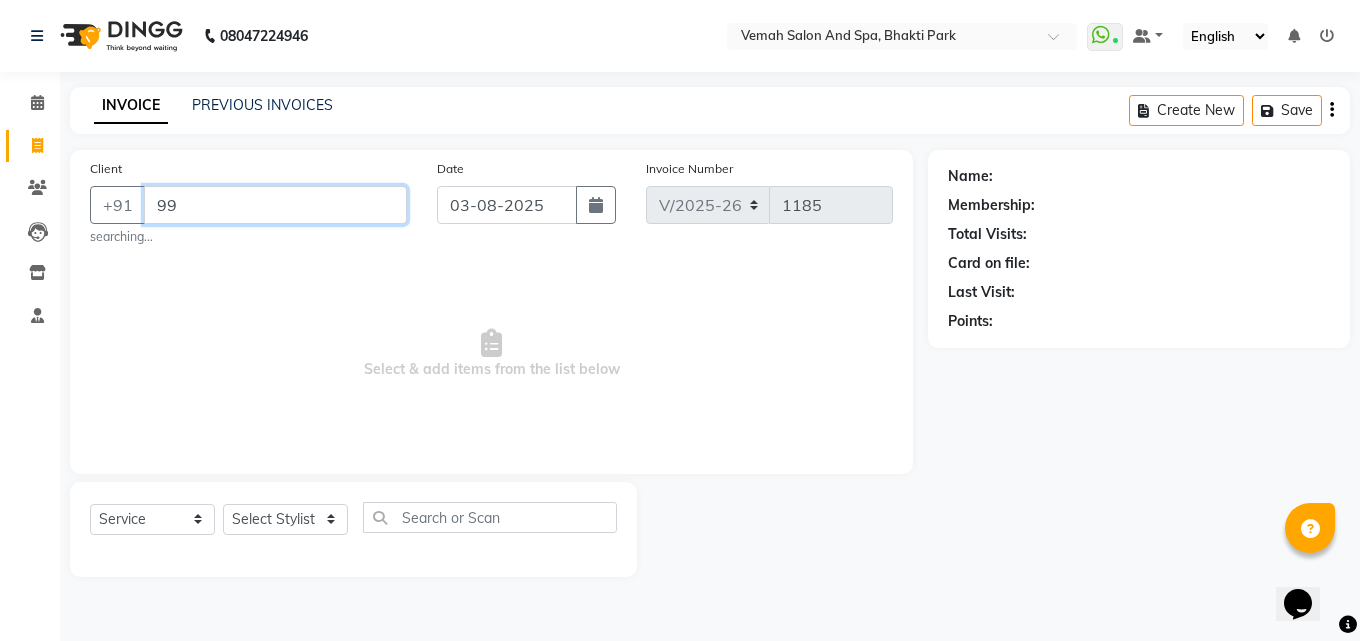 type on "9" 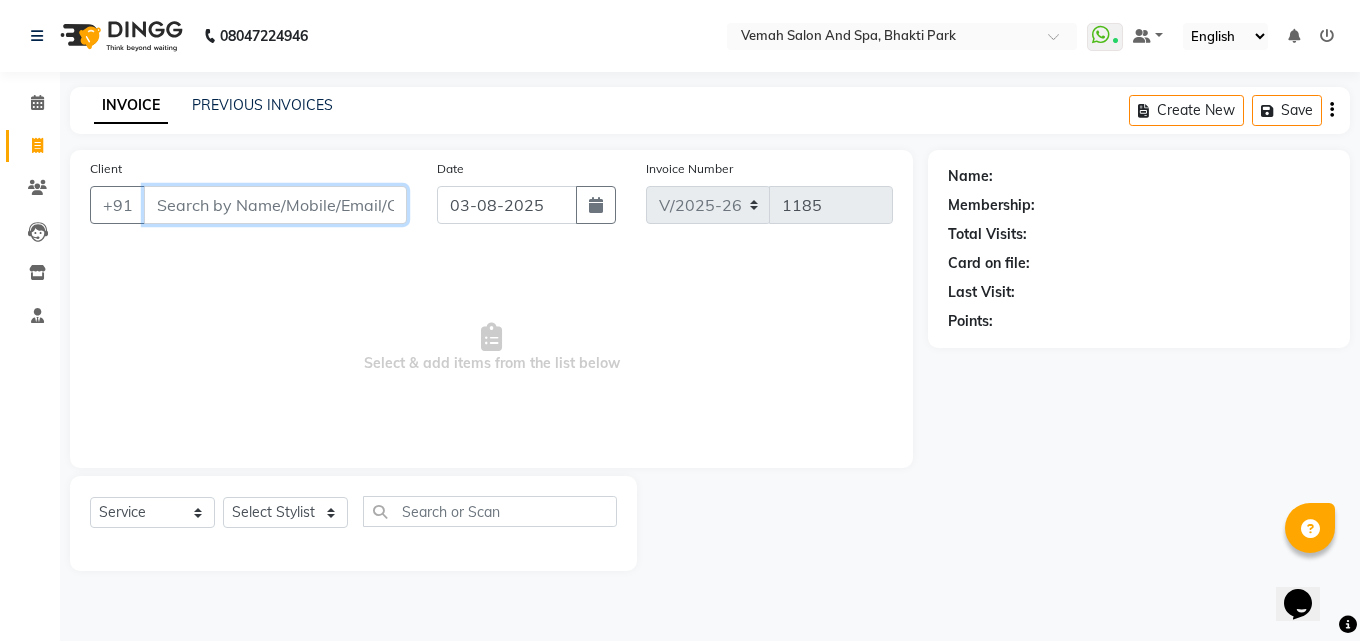 click on "Client" at bounding box center (275, 205) 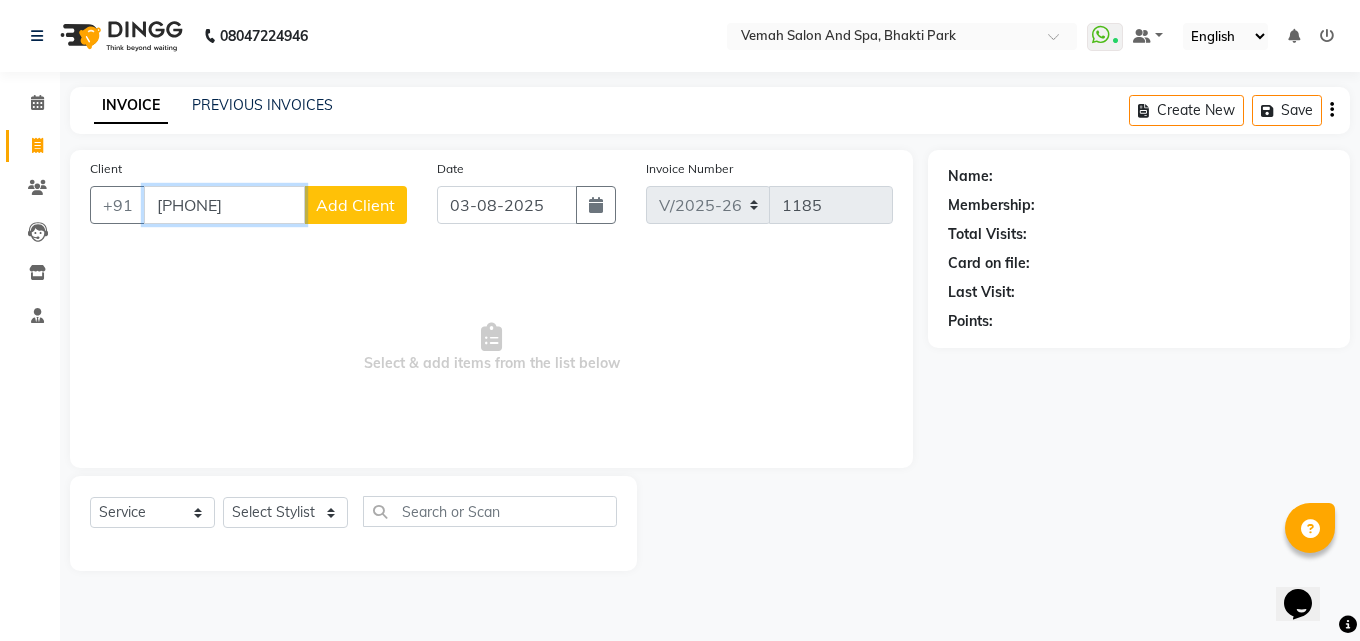 type on "[PHONE]" 